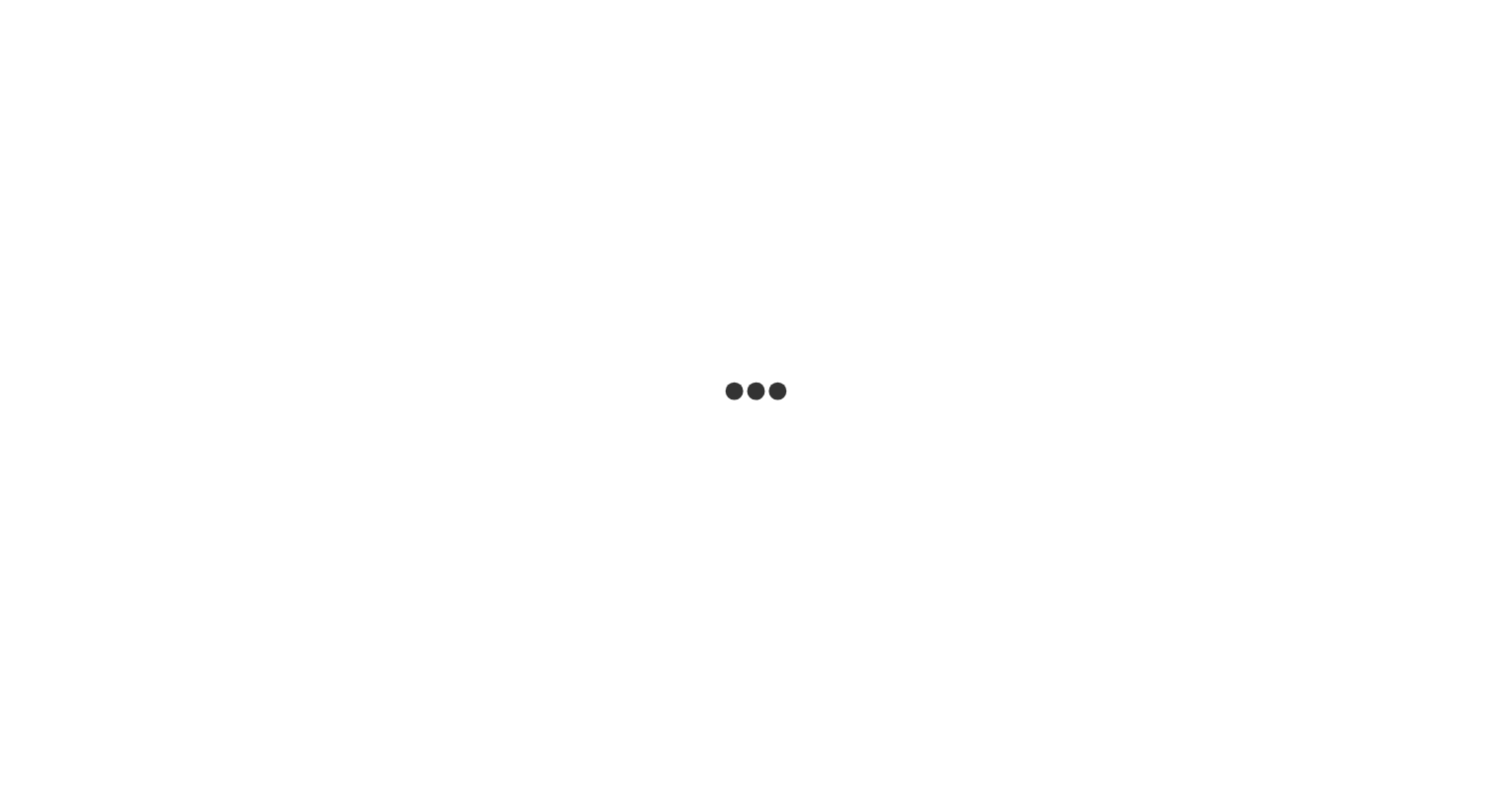 scroll, scrollTop: 0, scrollLeft: 0, axis: both 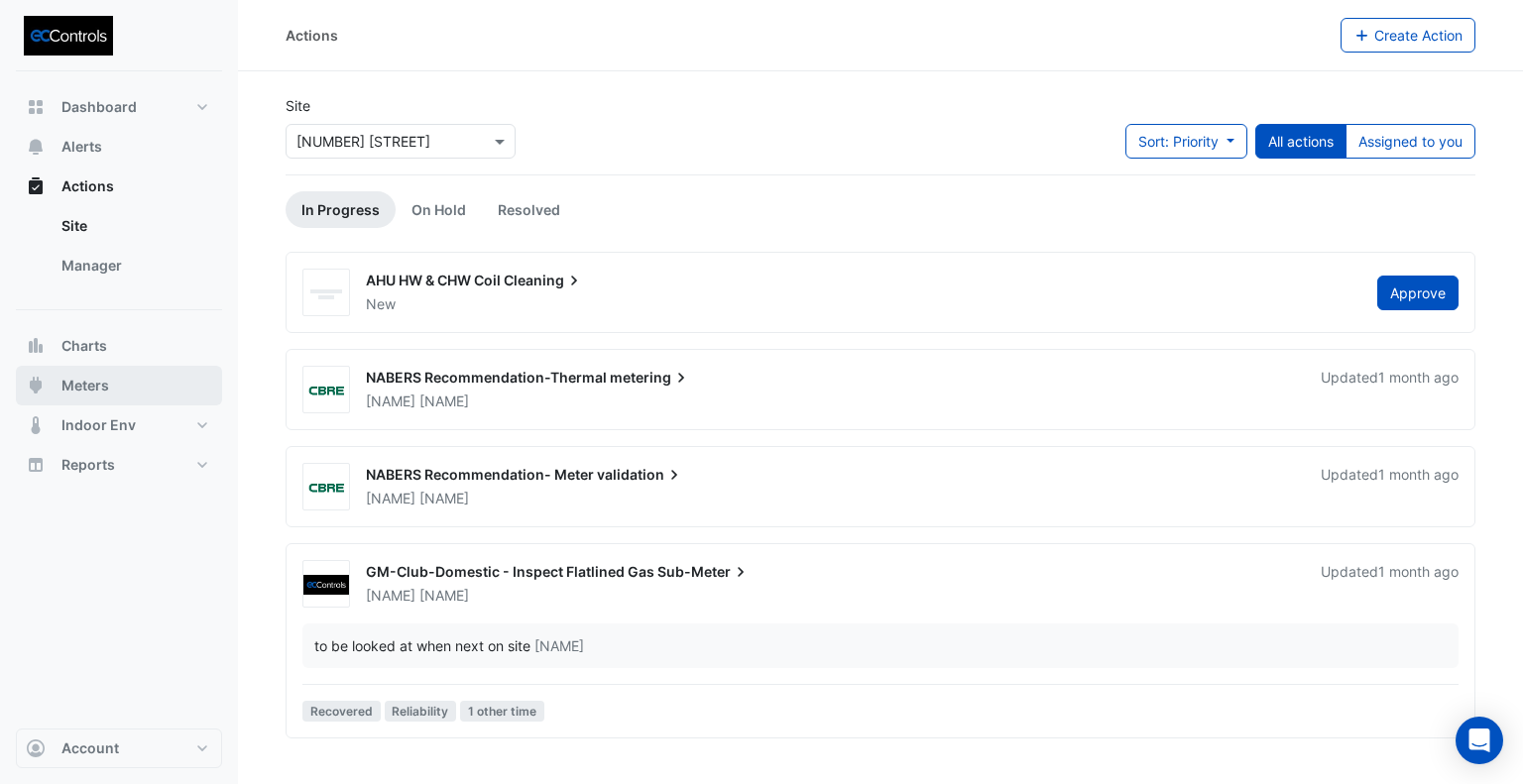 click on "Meters" at bounding box center [85, 386] 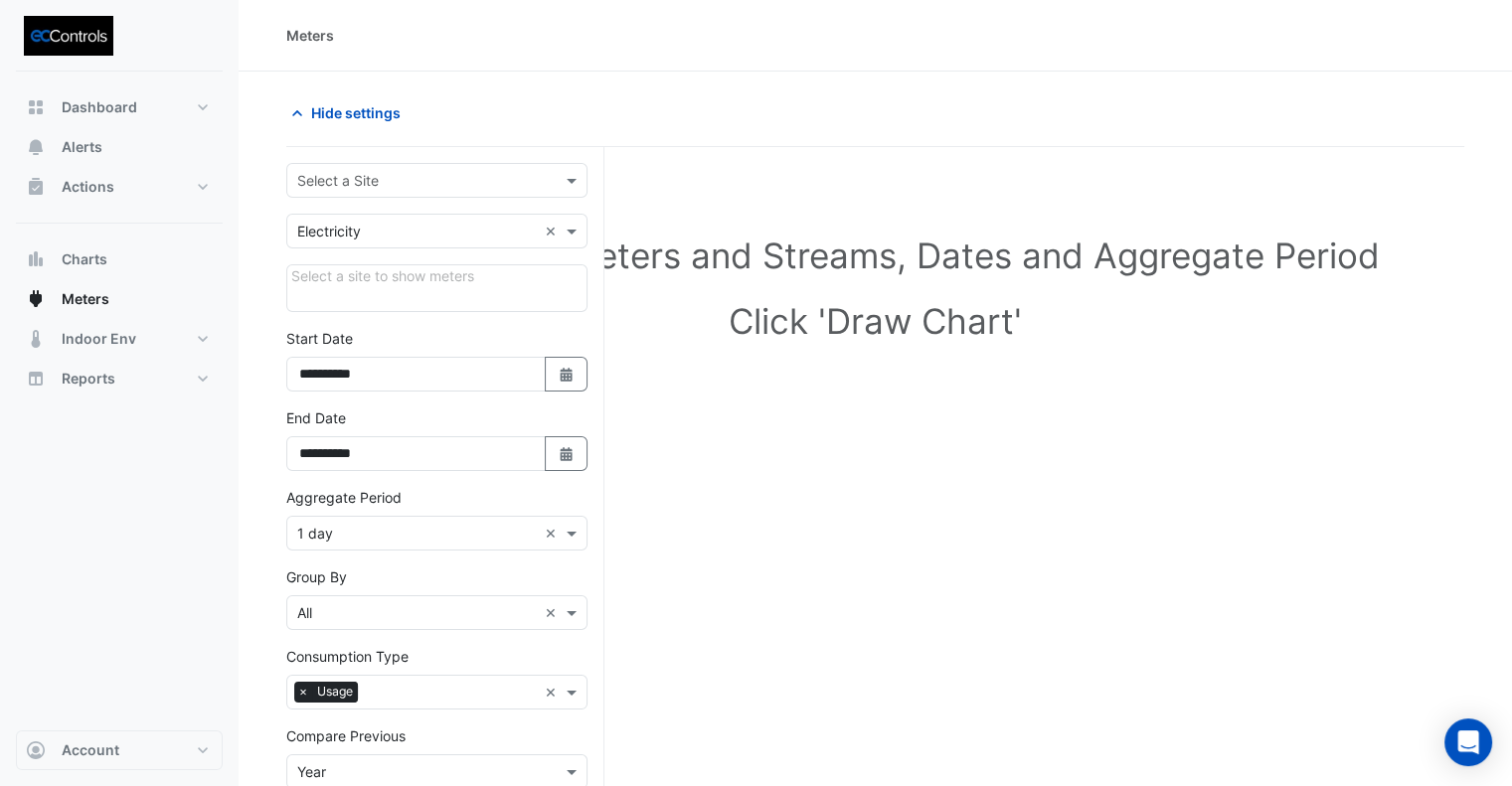 click at bounding box center [417, 181] 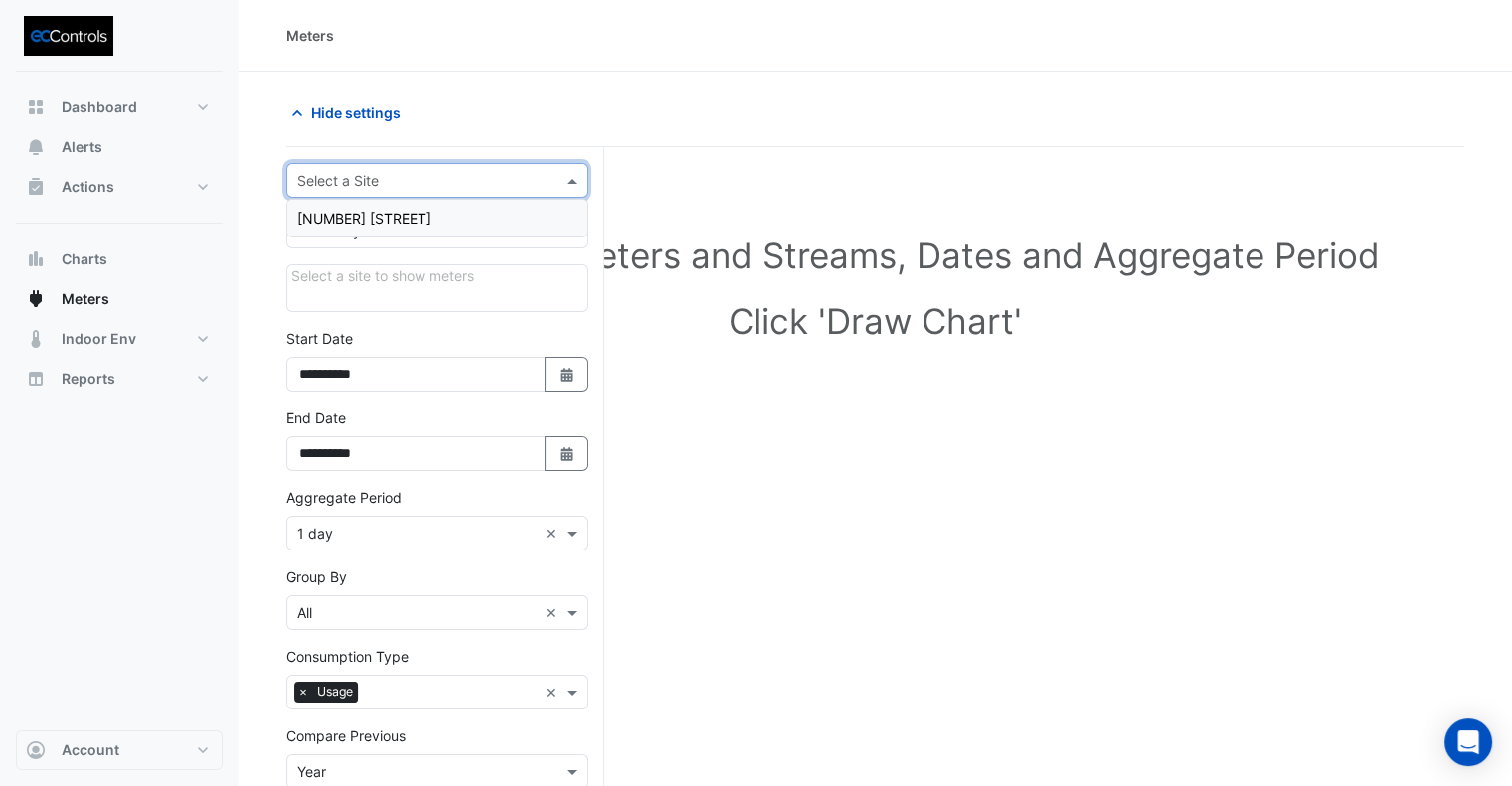 click on "[NUMBER] [STREET]" at bounding box center (364, 218) 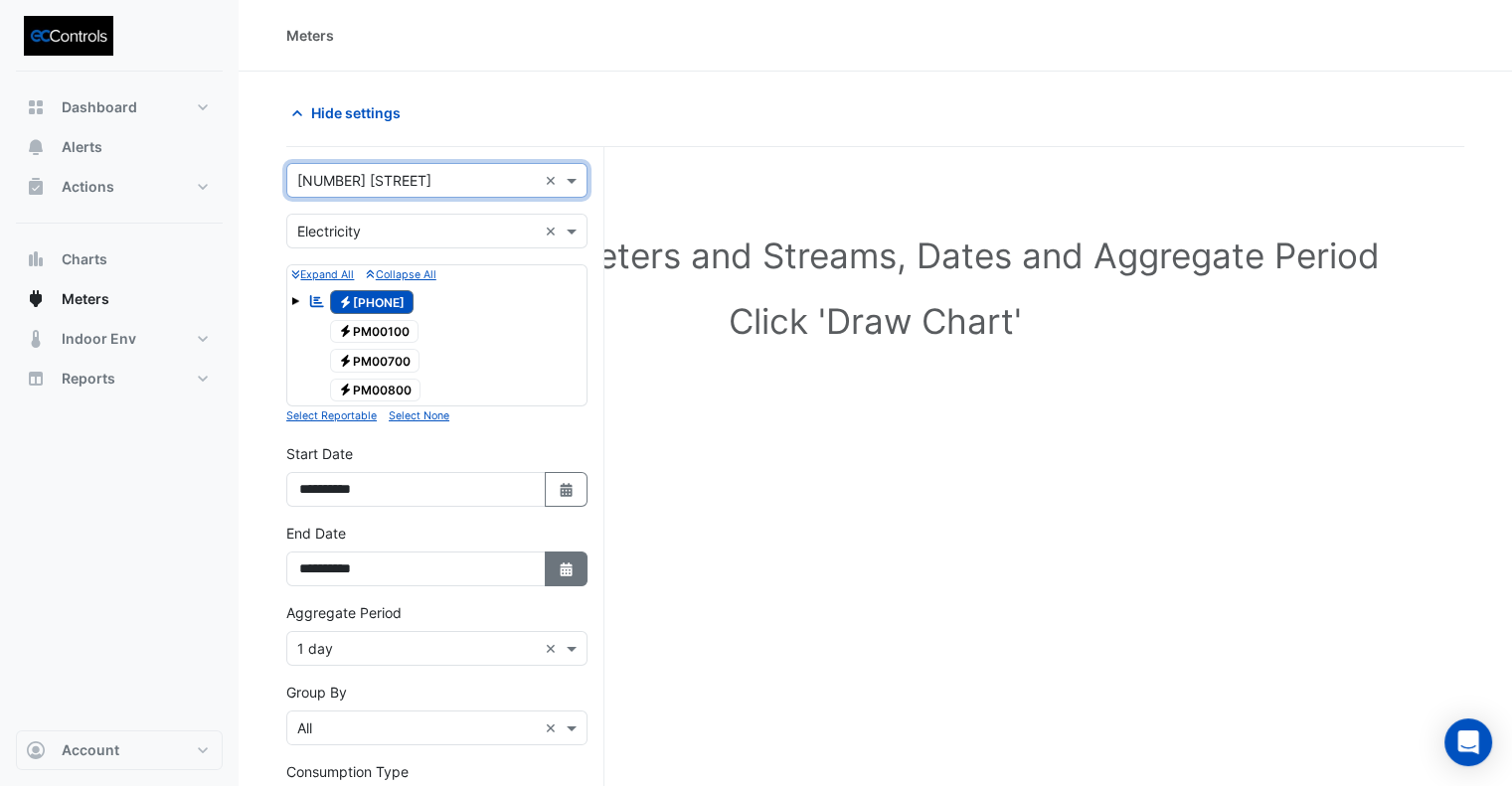 click on "Select Date" at bounding box center (567, 568) 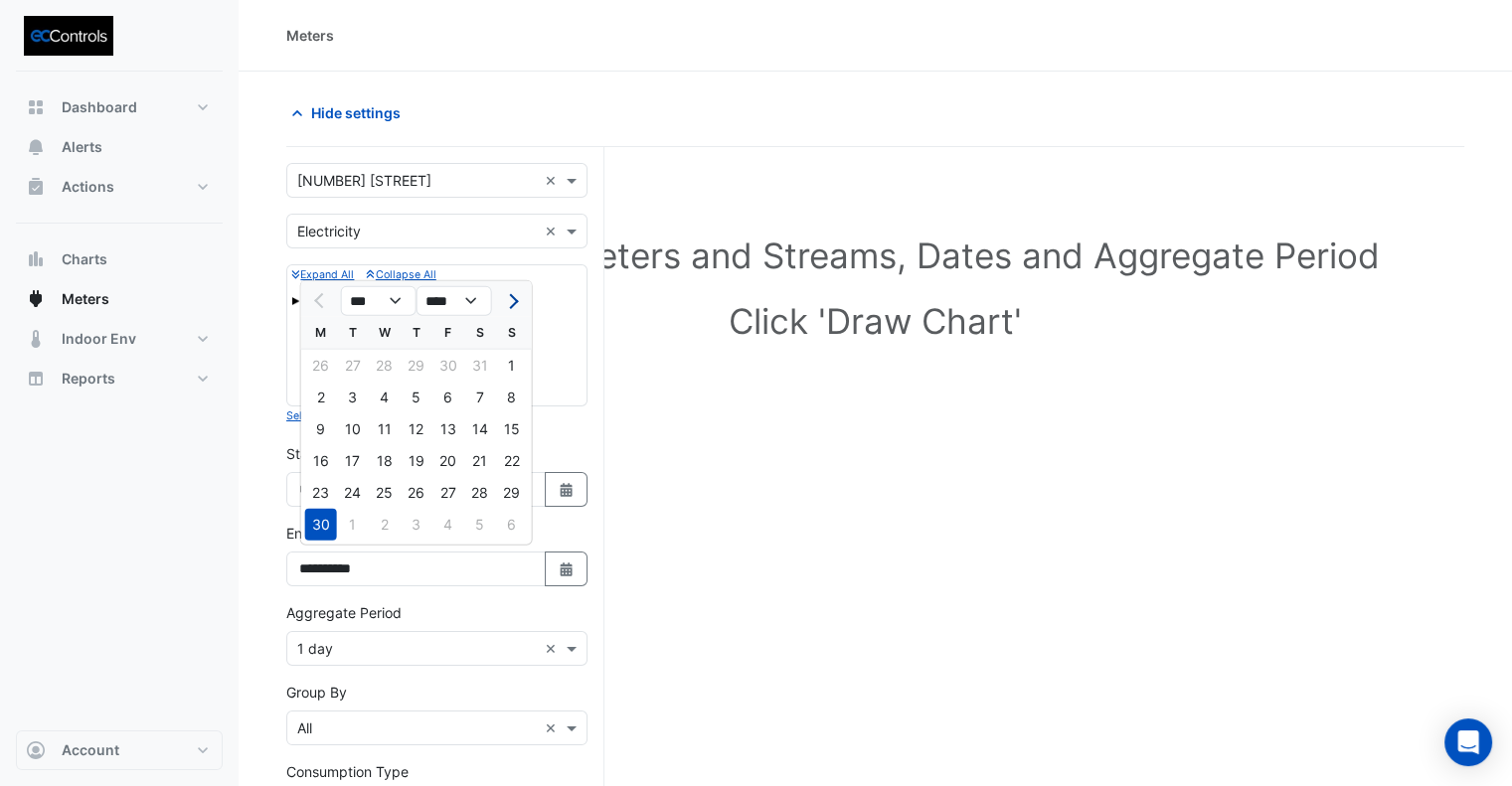 click 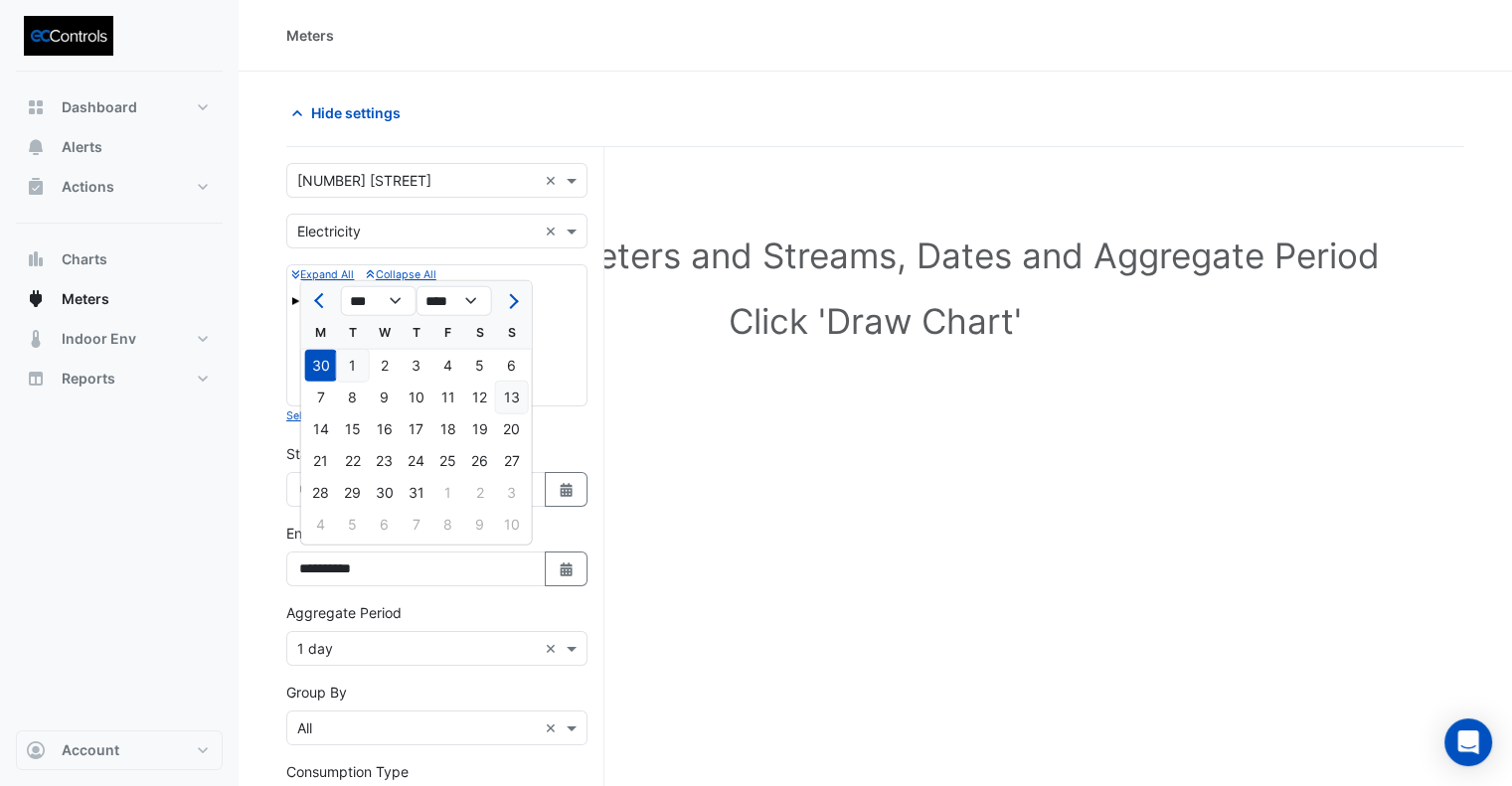 click on "13" 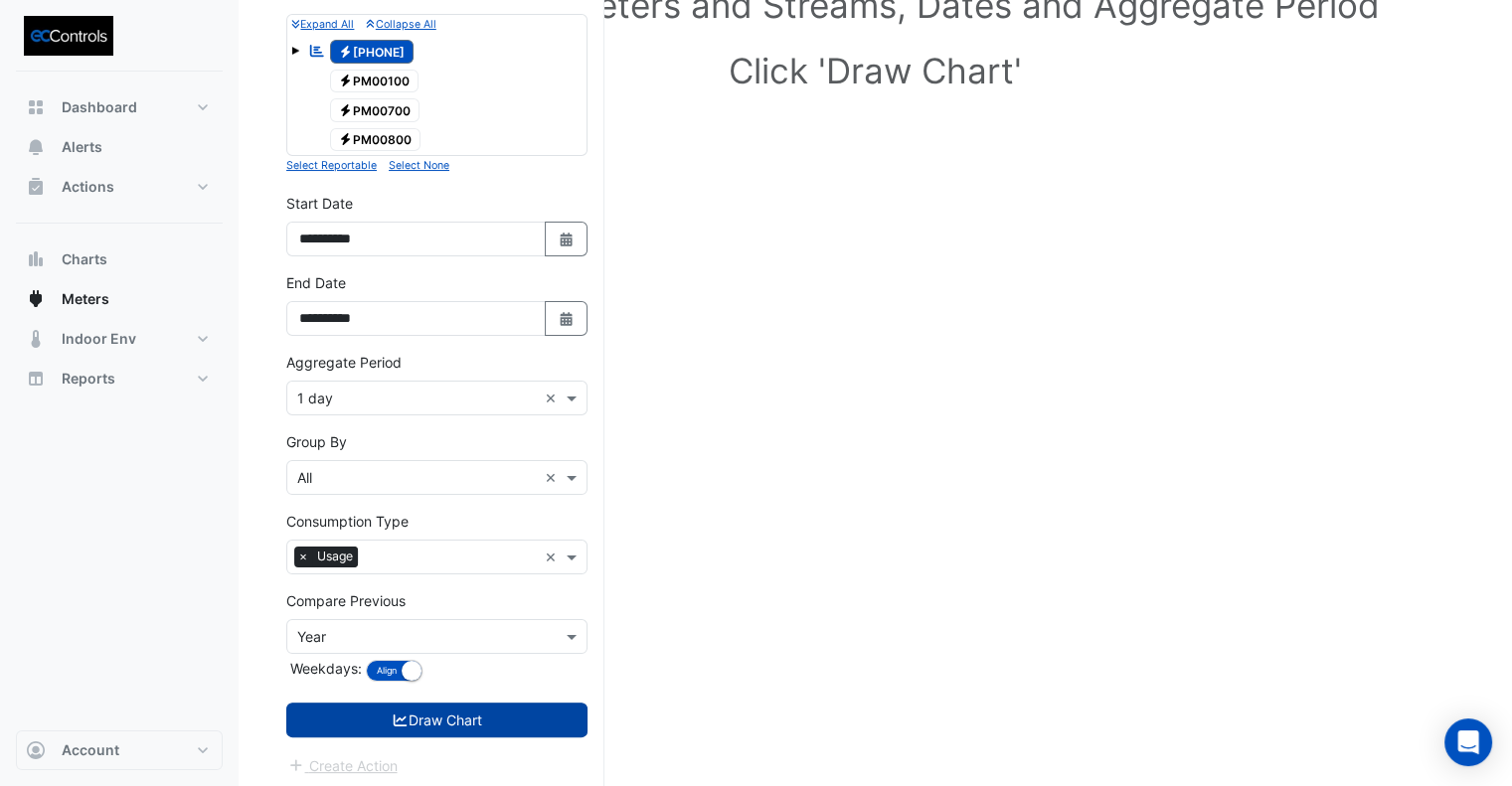 click on "Draw Chart" at bounding box center (436, 719) 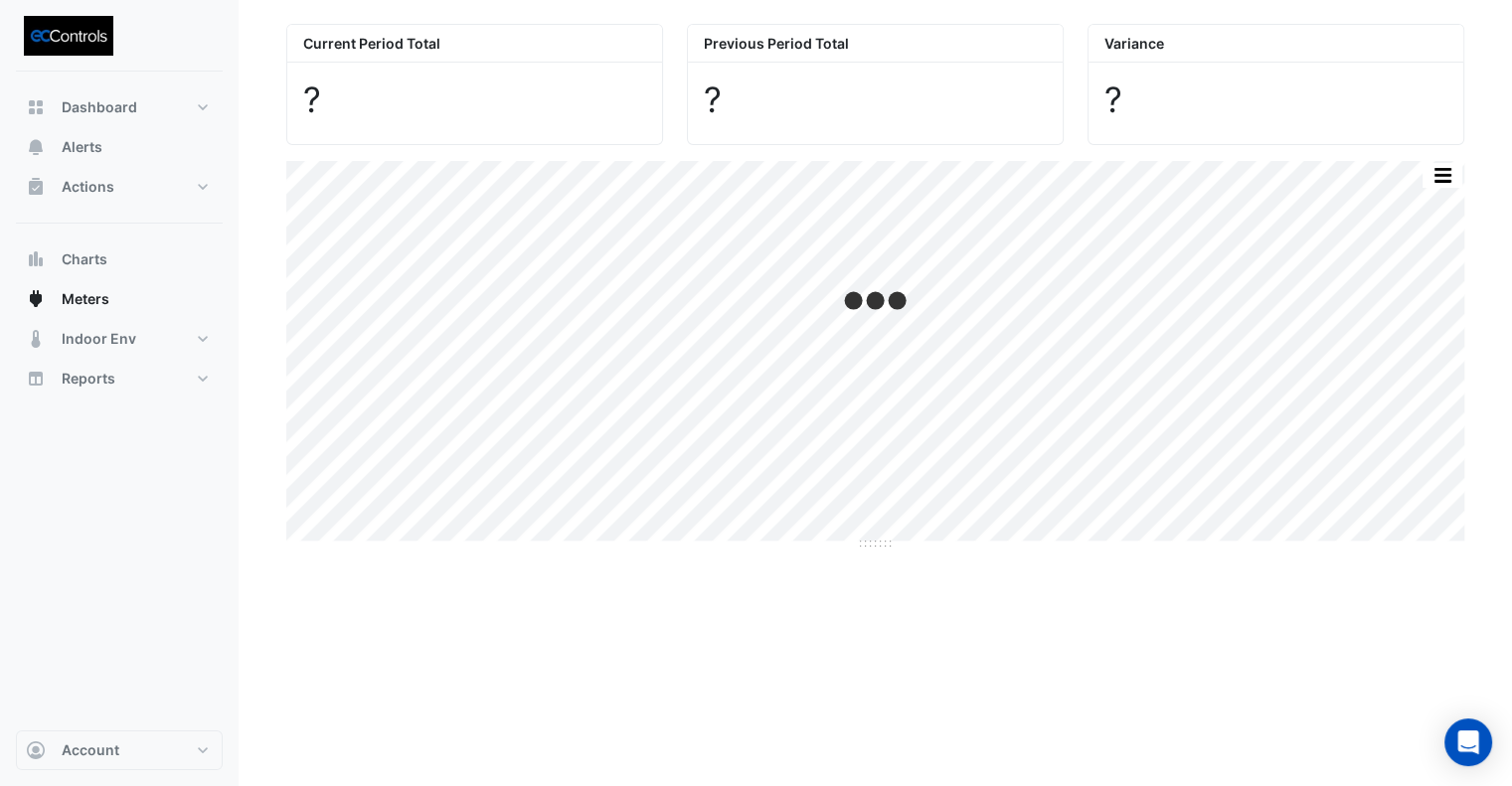 scroll, scrollTop: 0, scrollLeft: 0, axis: both 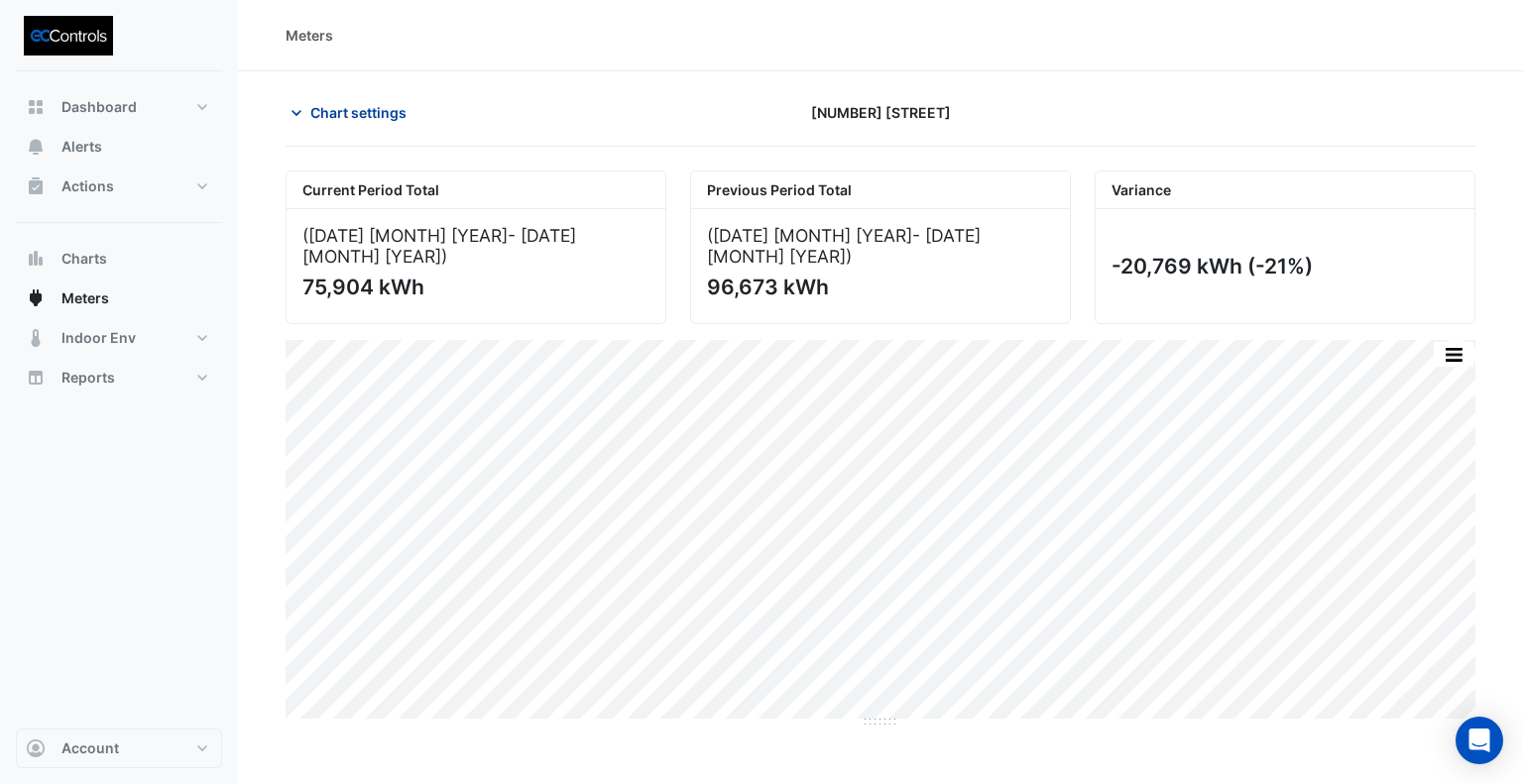 click on "Chart settings" 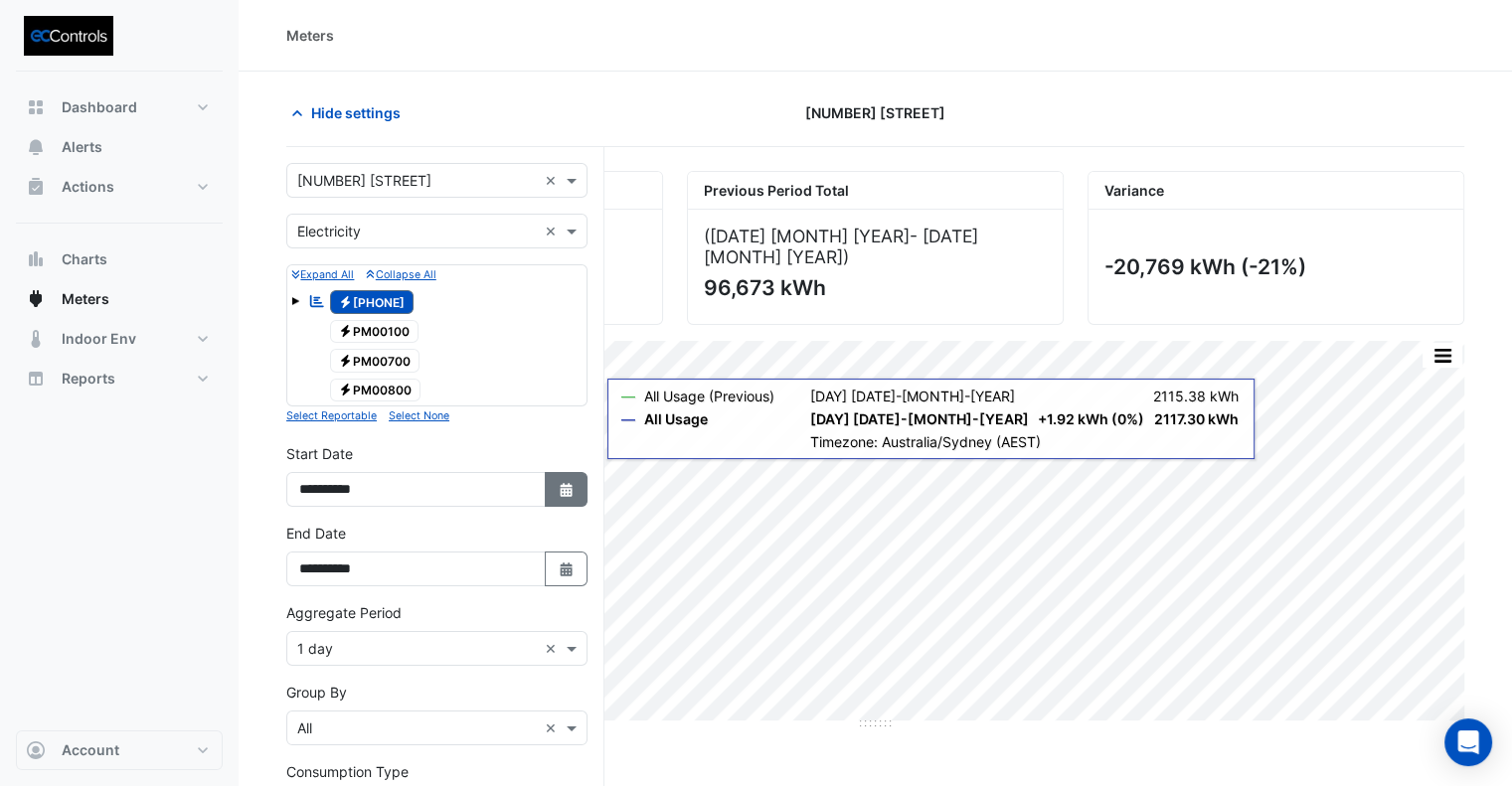 click on "Select Date" at bounding box center [567, 489] 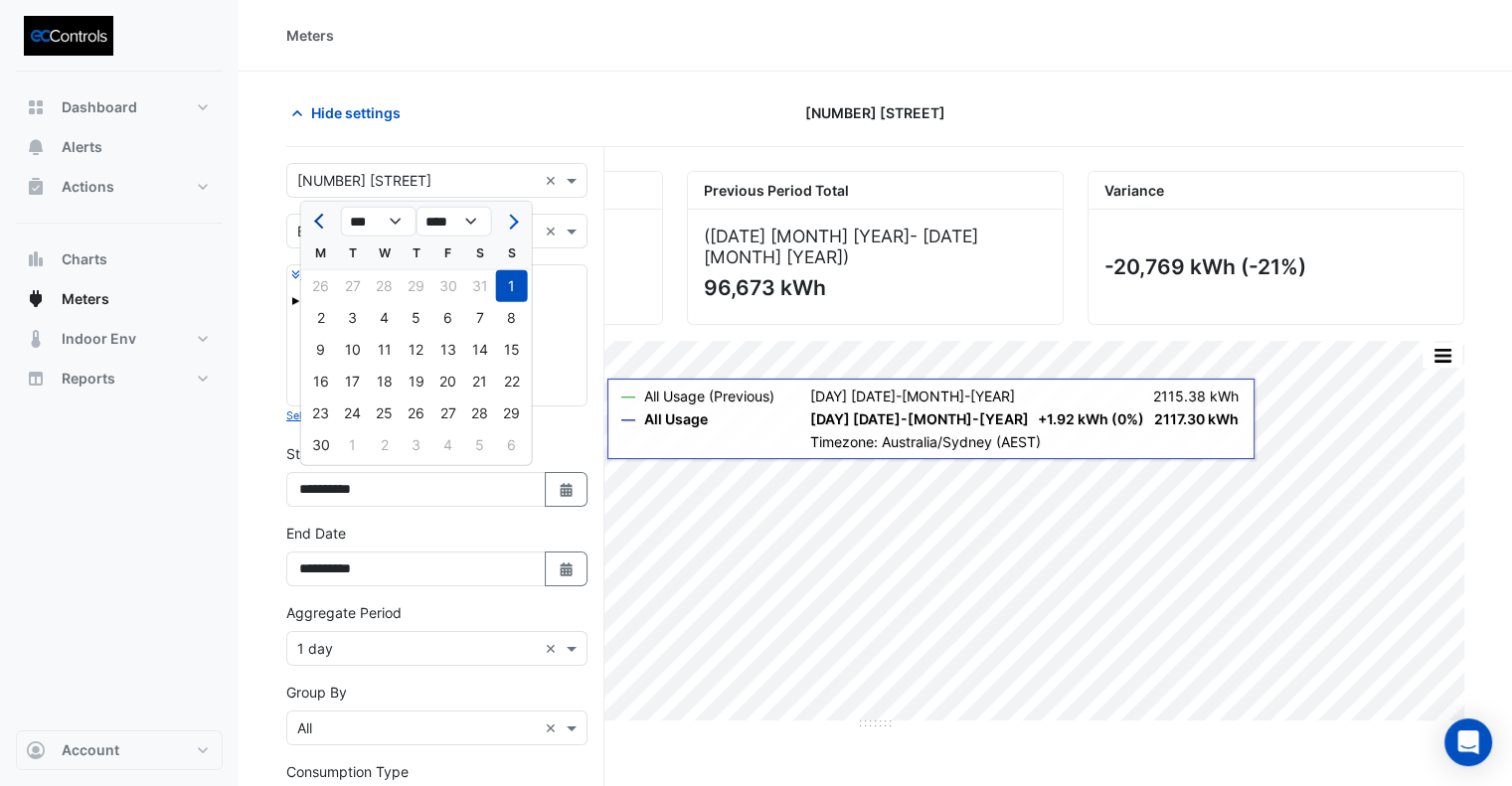 click 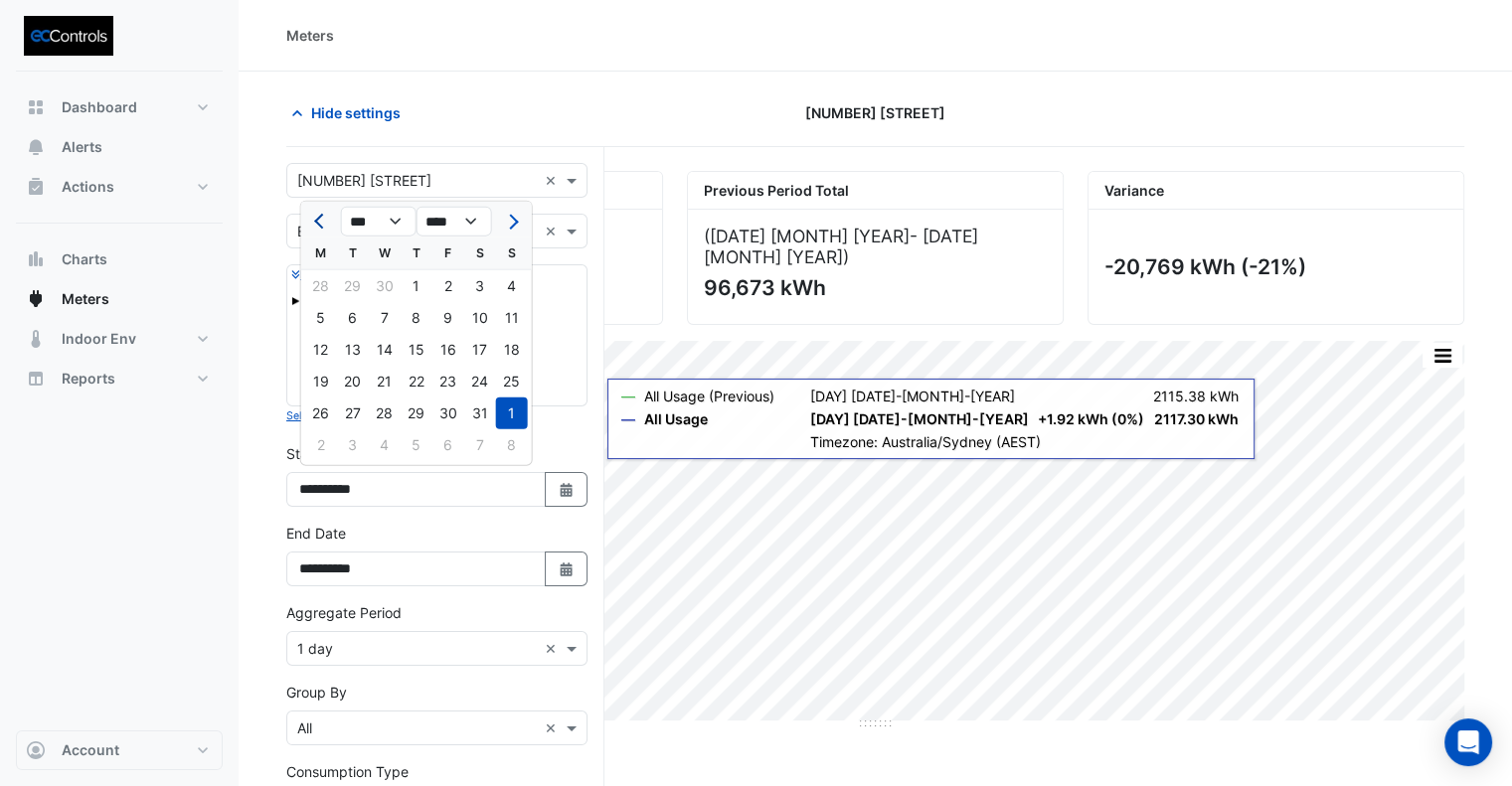 click 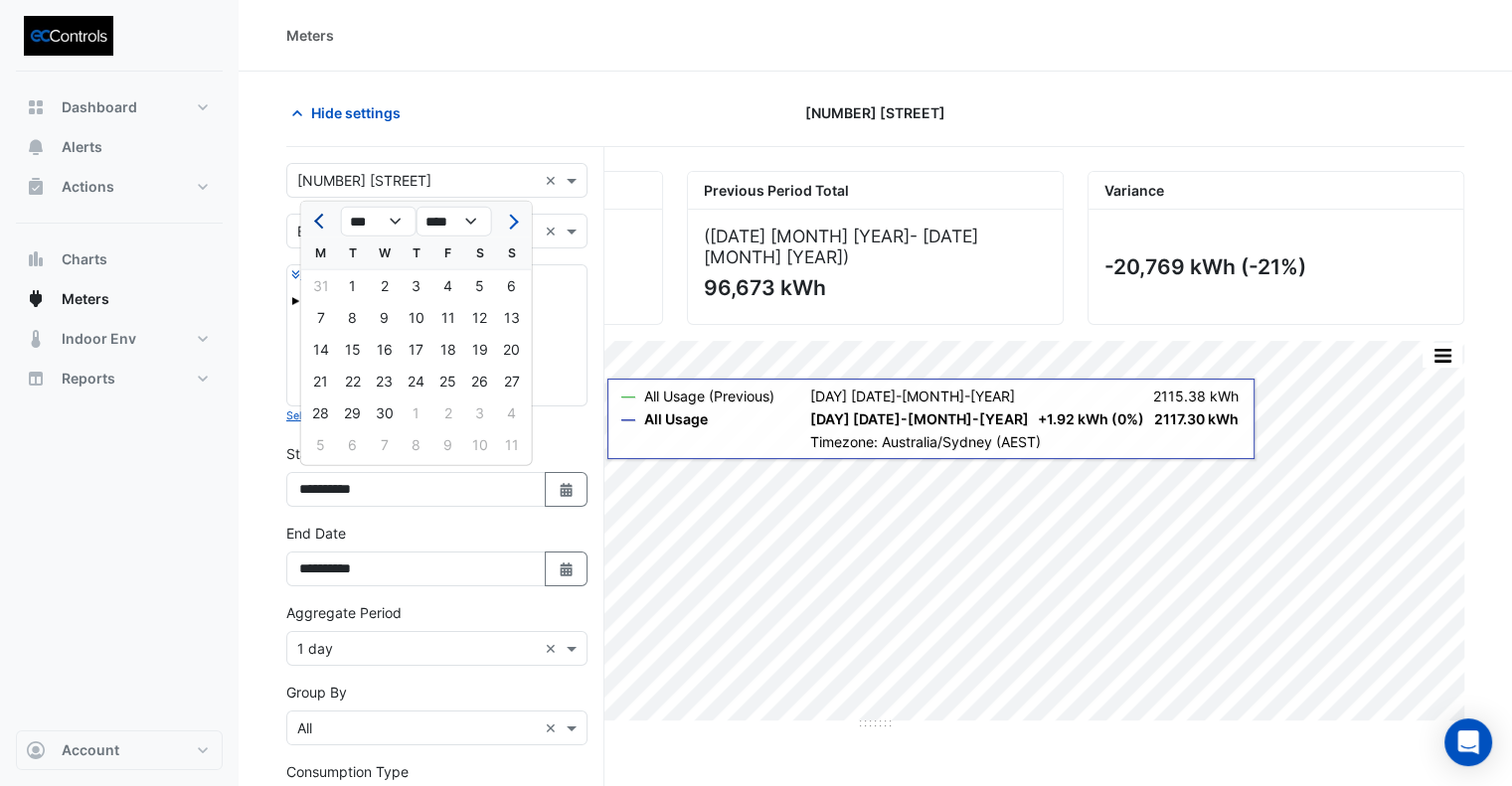 click 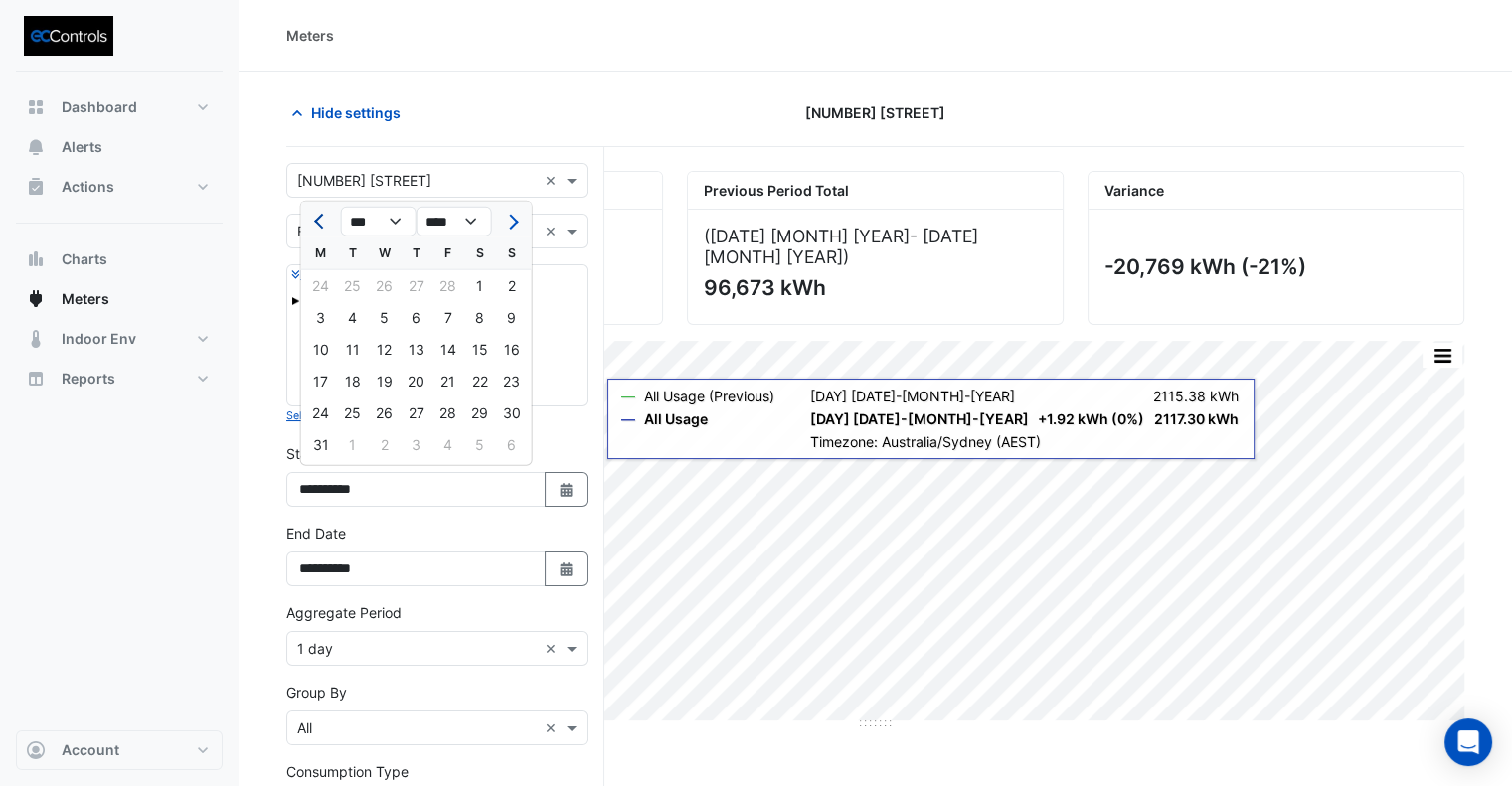 click 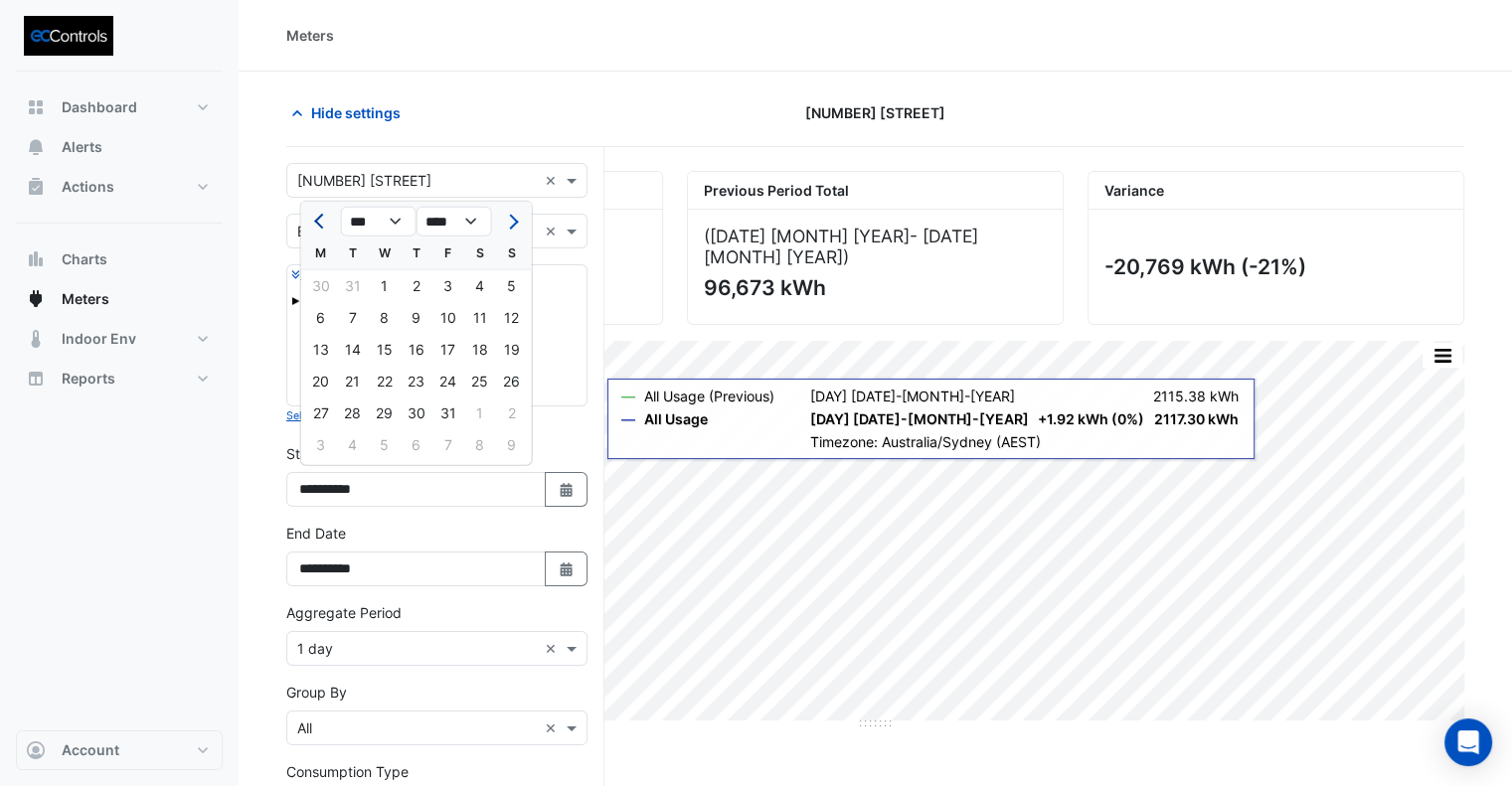 click 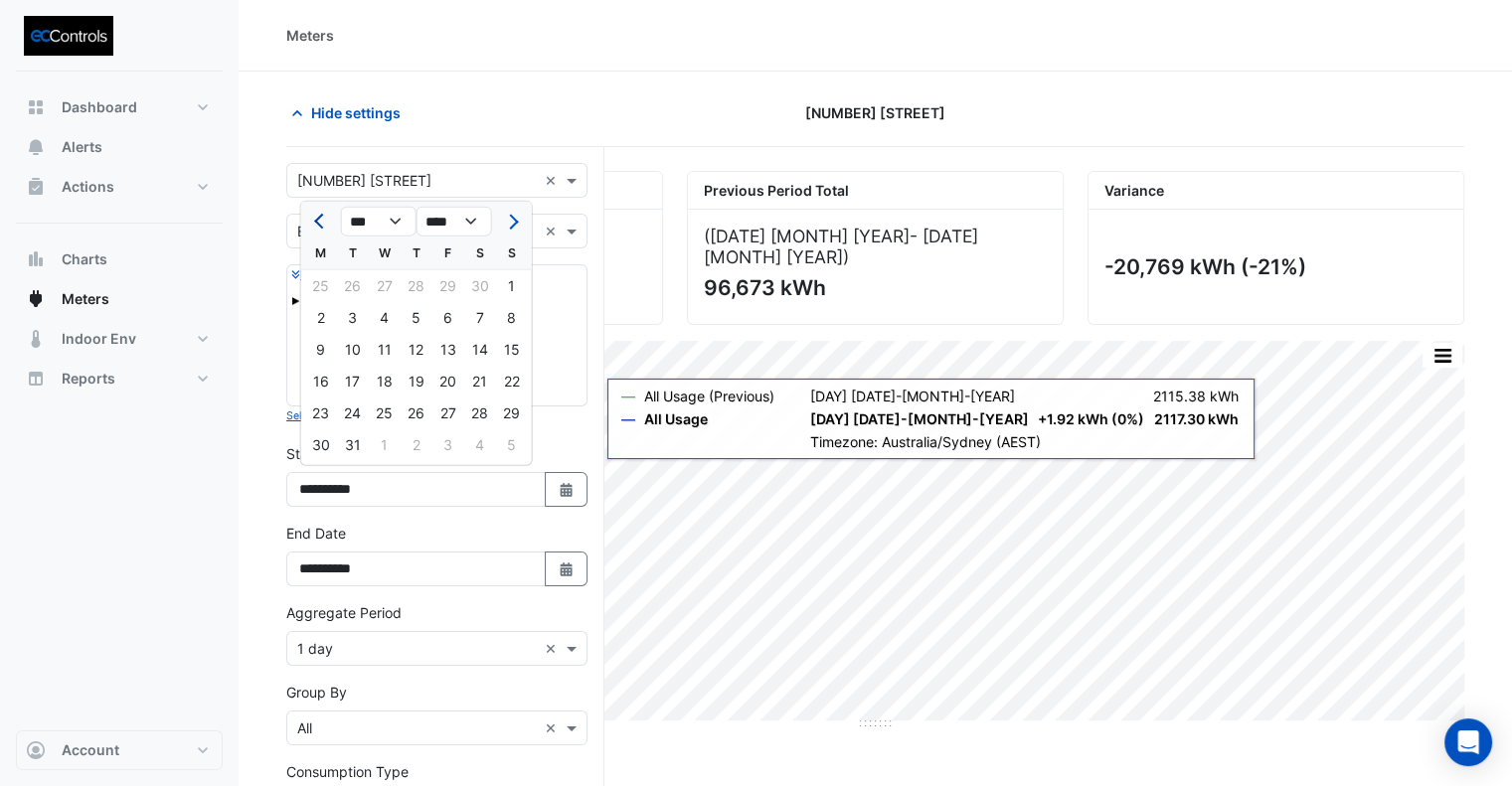 click 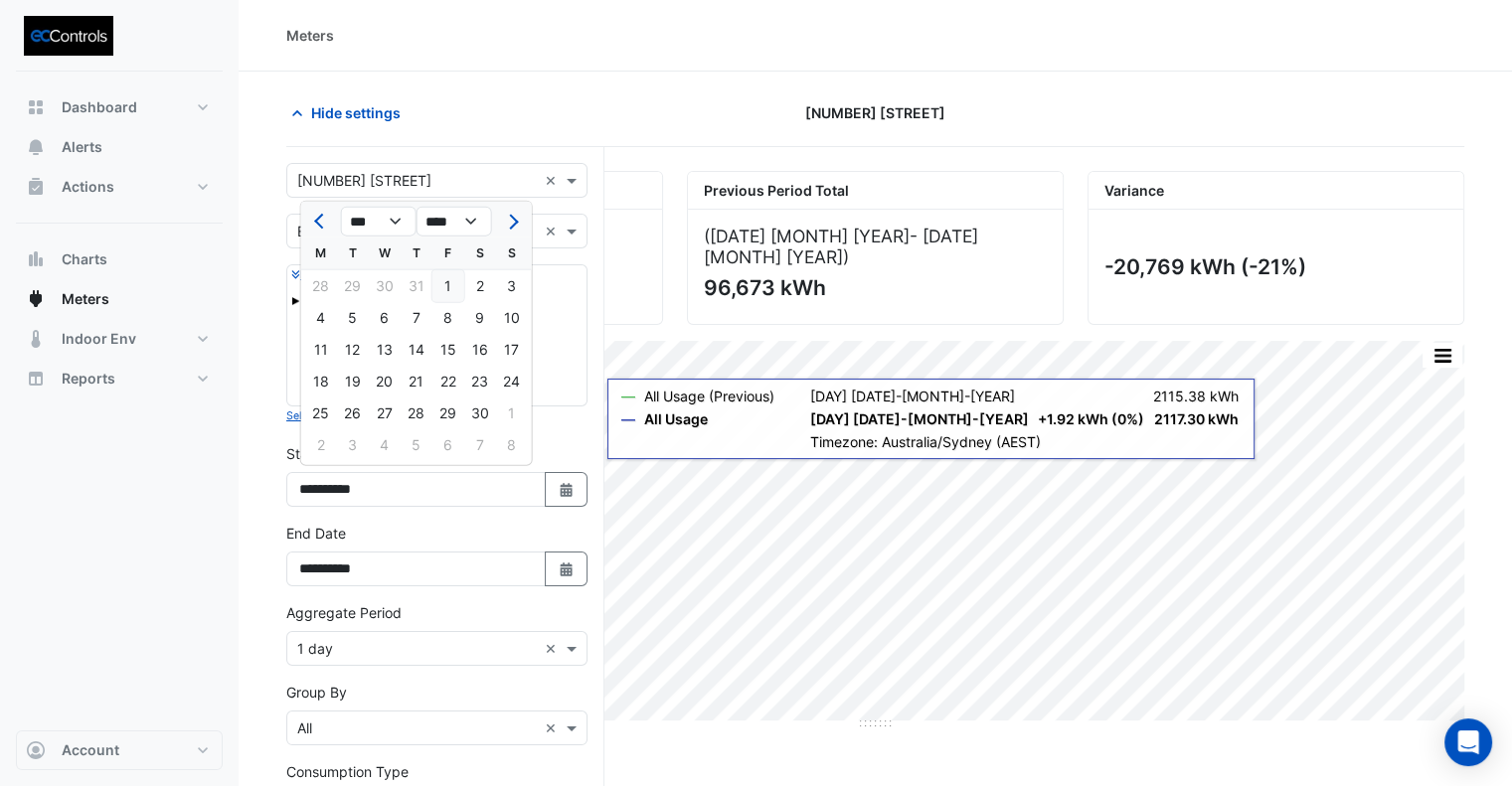 click on "1" 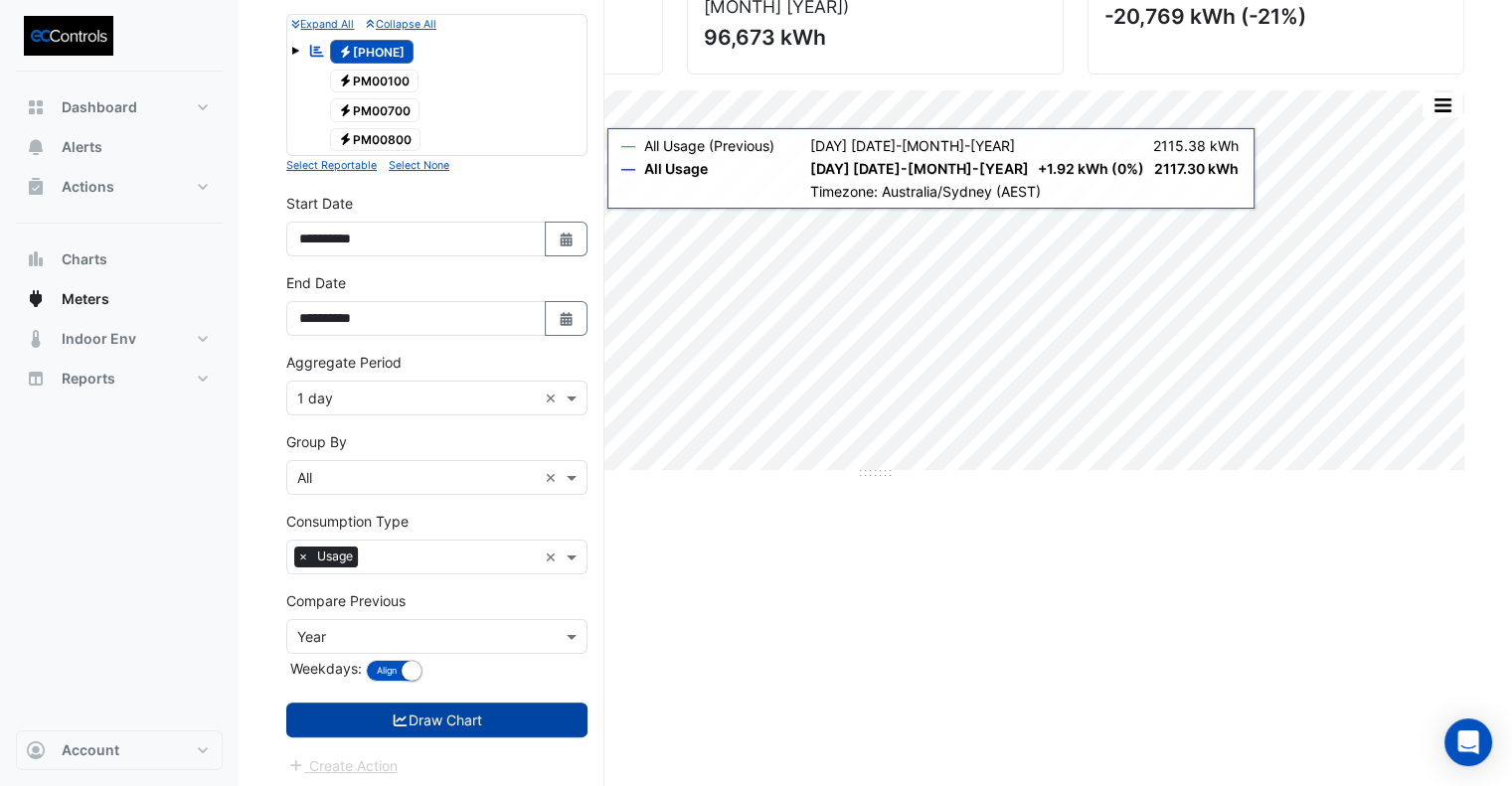click on "Draw Chart" at bounding box center (436, 719) 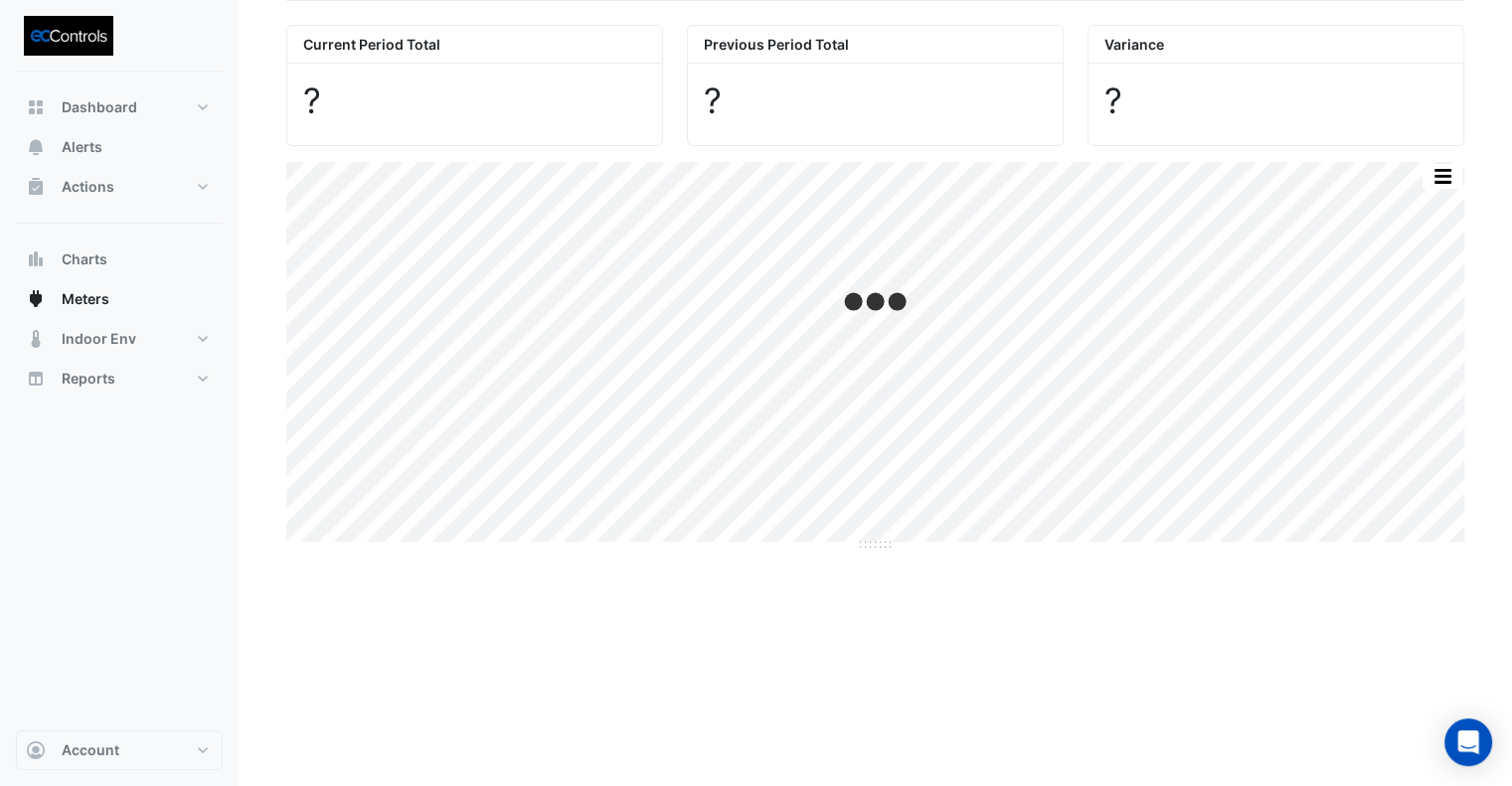 scroll, scrollTop: 0, scrollLeft: 0, axis: both 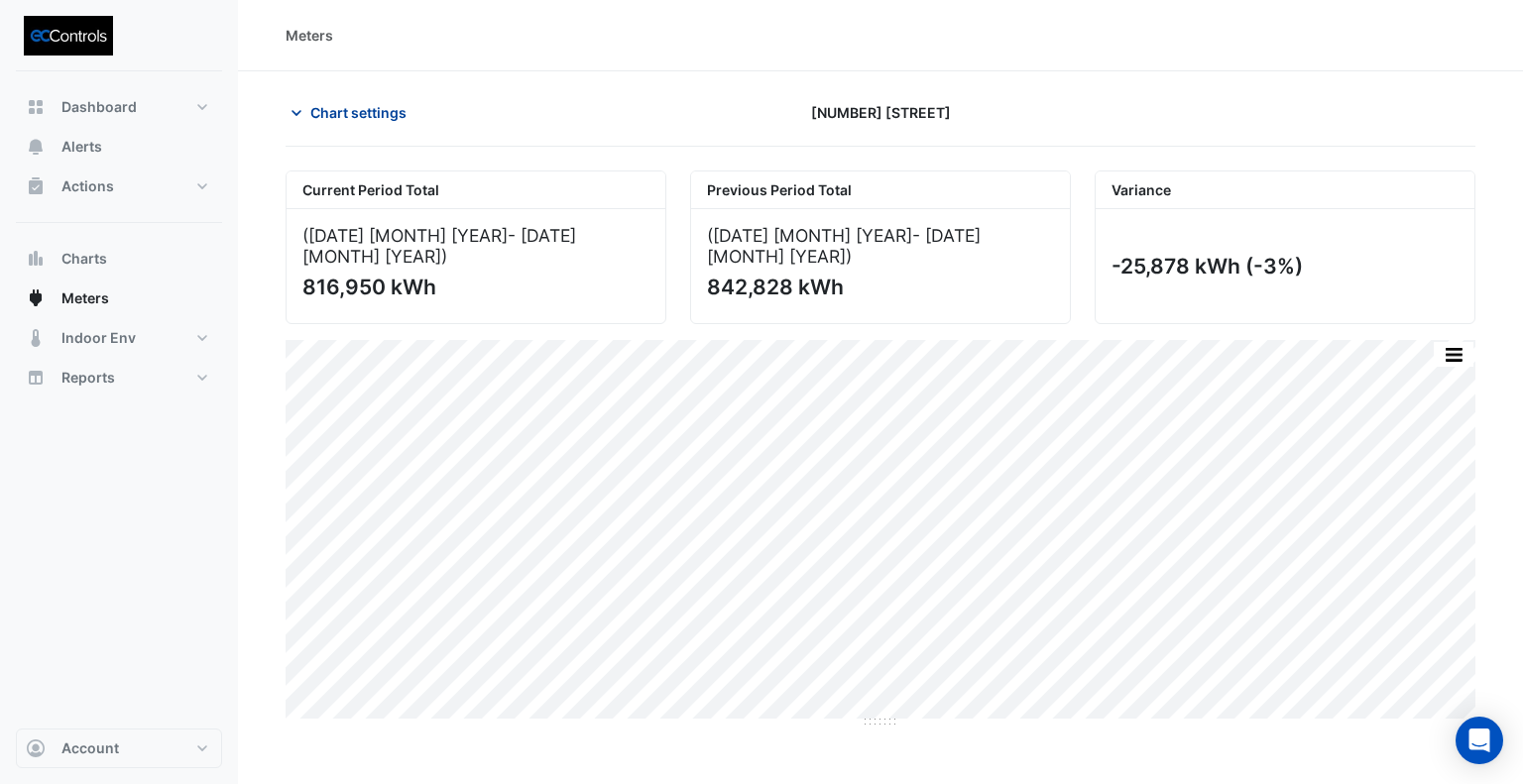 click on "Chart settings" 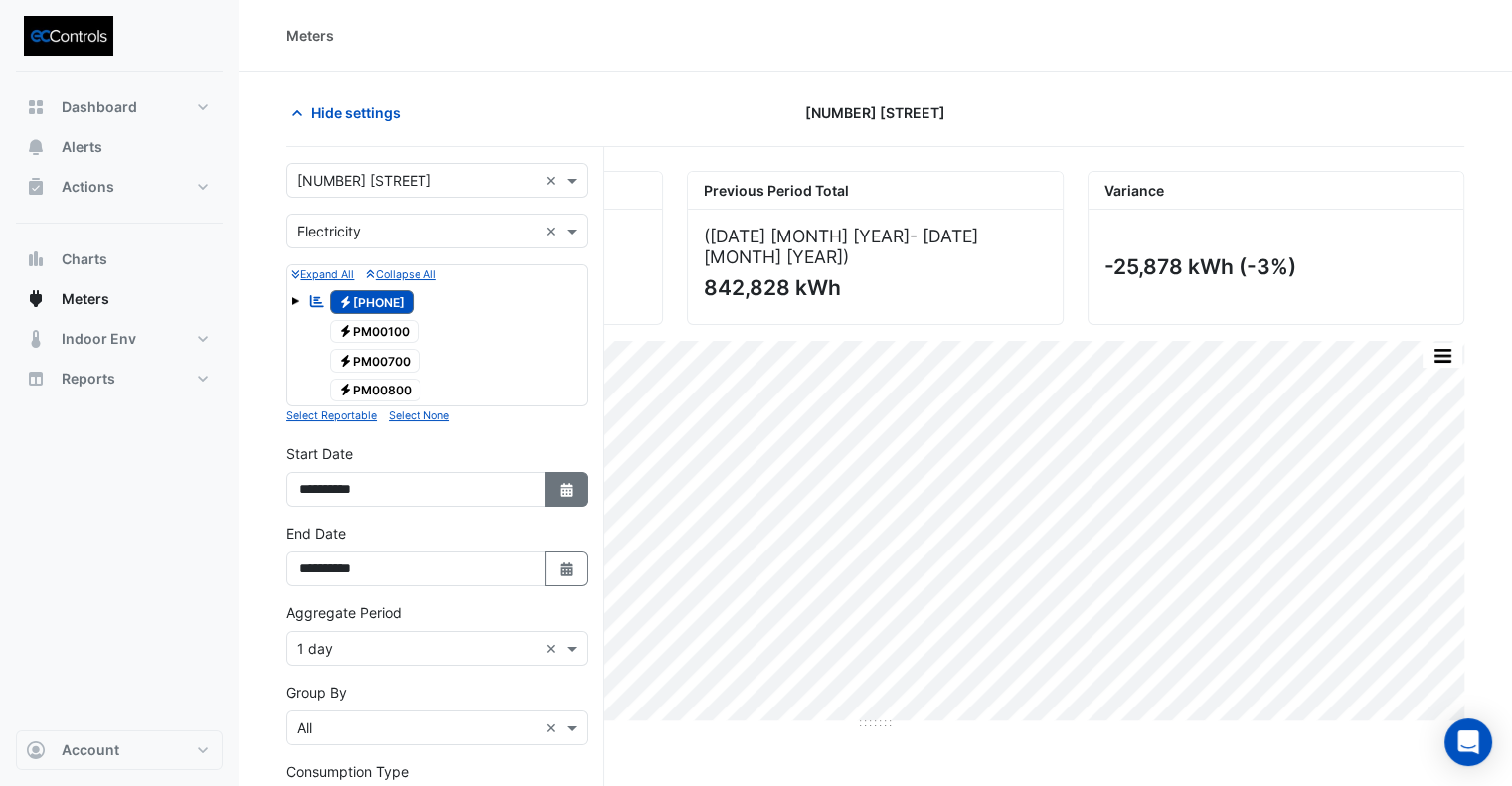 click on "Select Date" at bounding box center [567, 489] 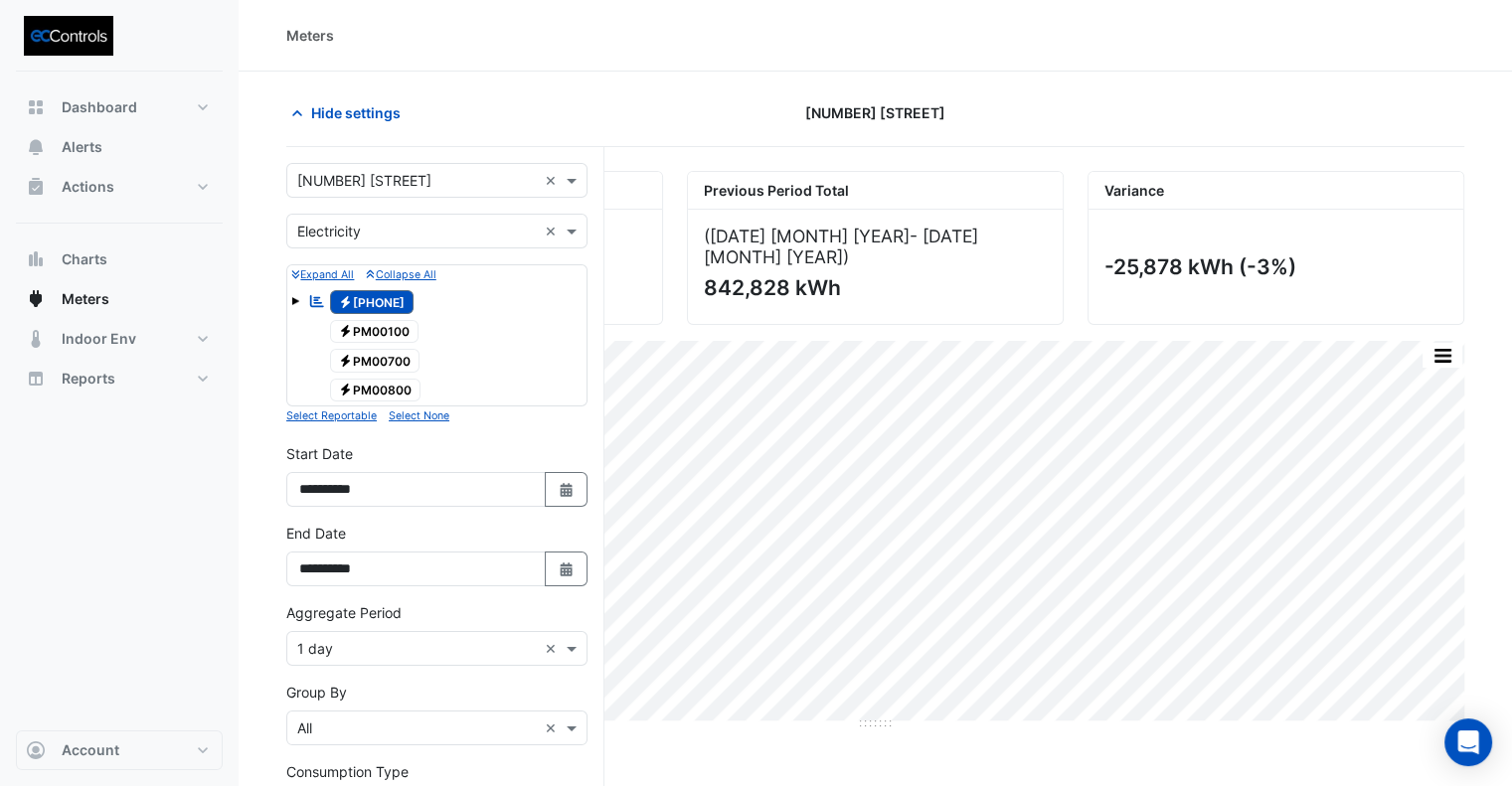 select on "**" 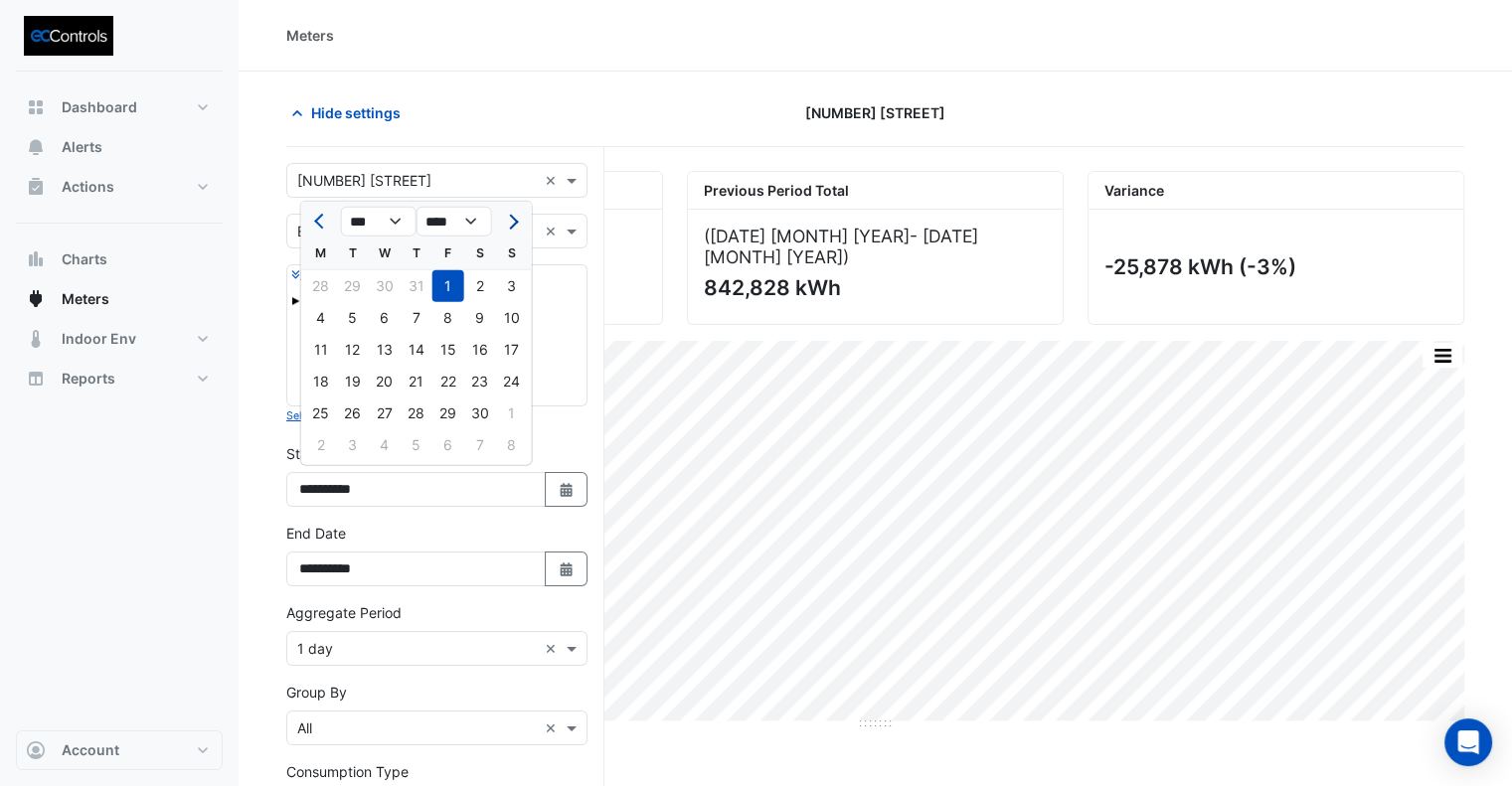click 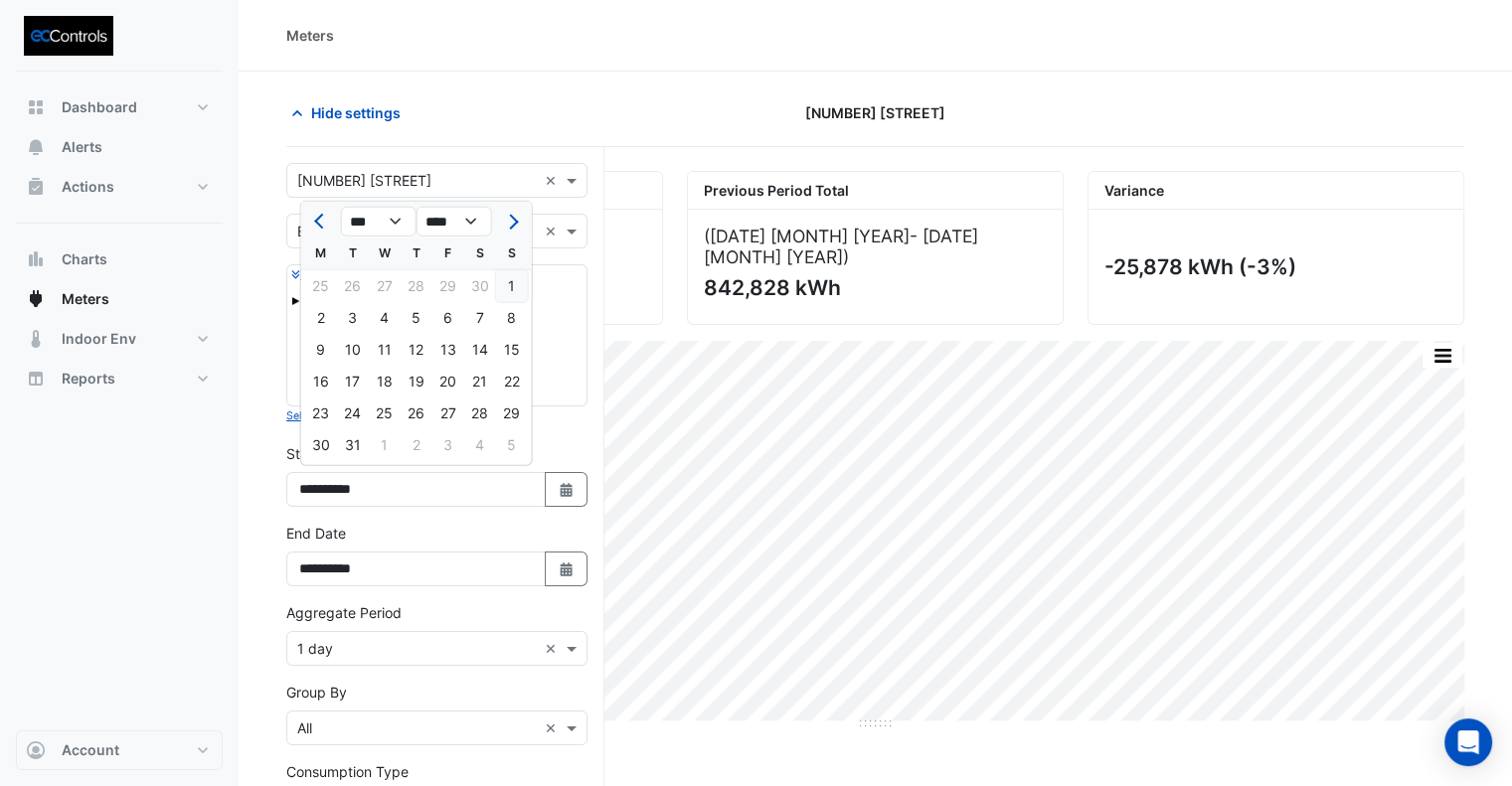 click on "1" 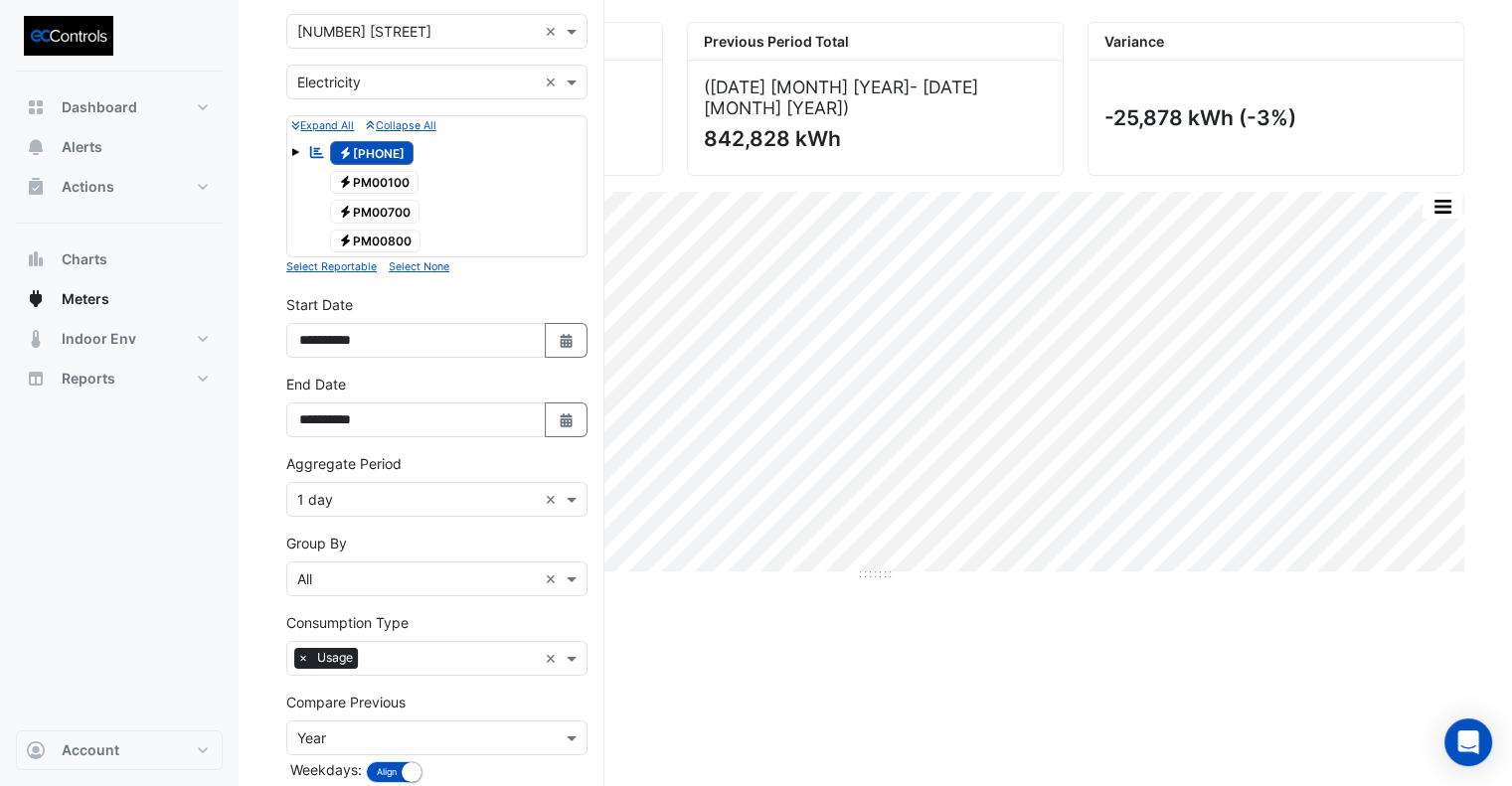 scroll, scrollTop: 250, scrollLeft: 0, axis: vertical 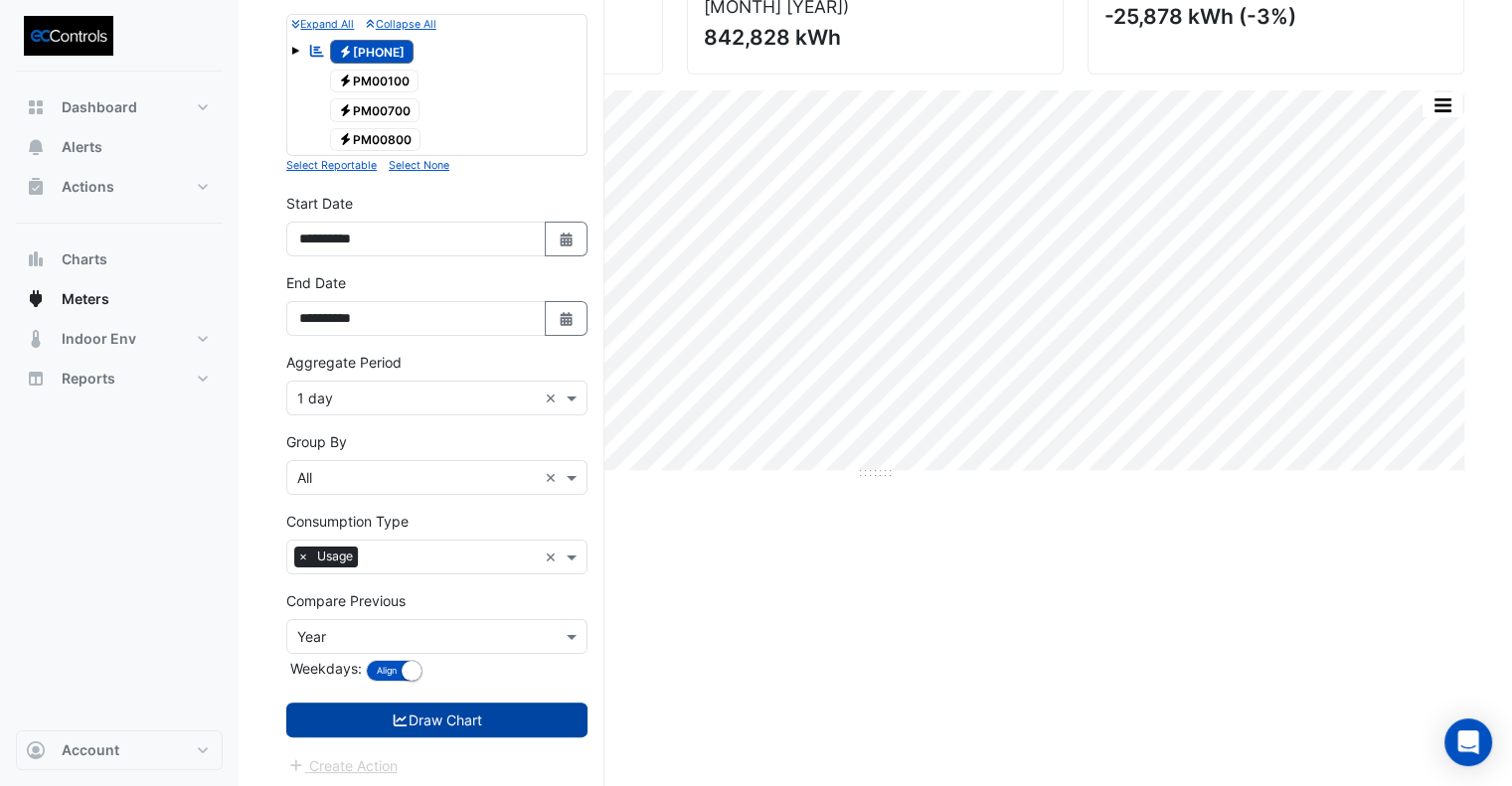 click on "Draw Chart" at bounding box center (436, 719) 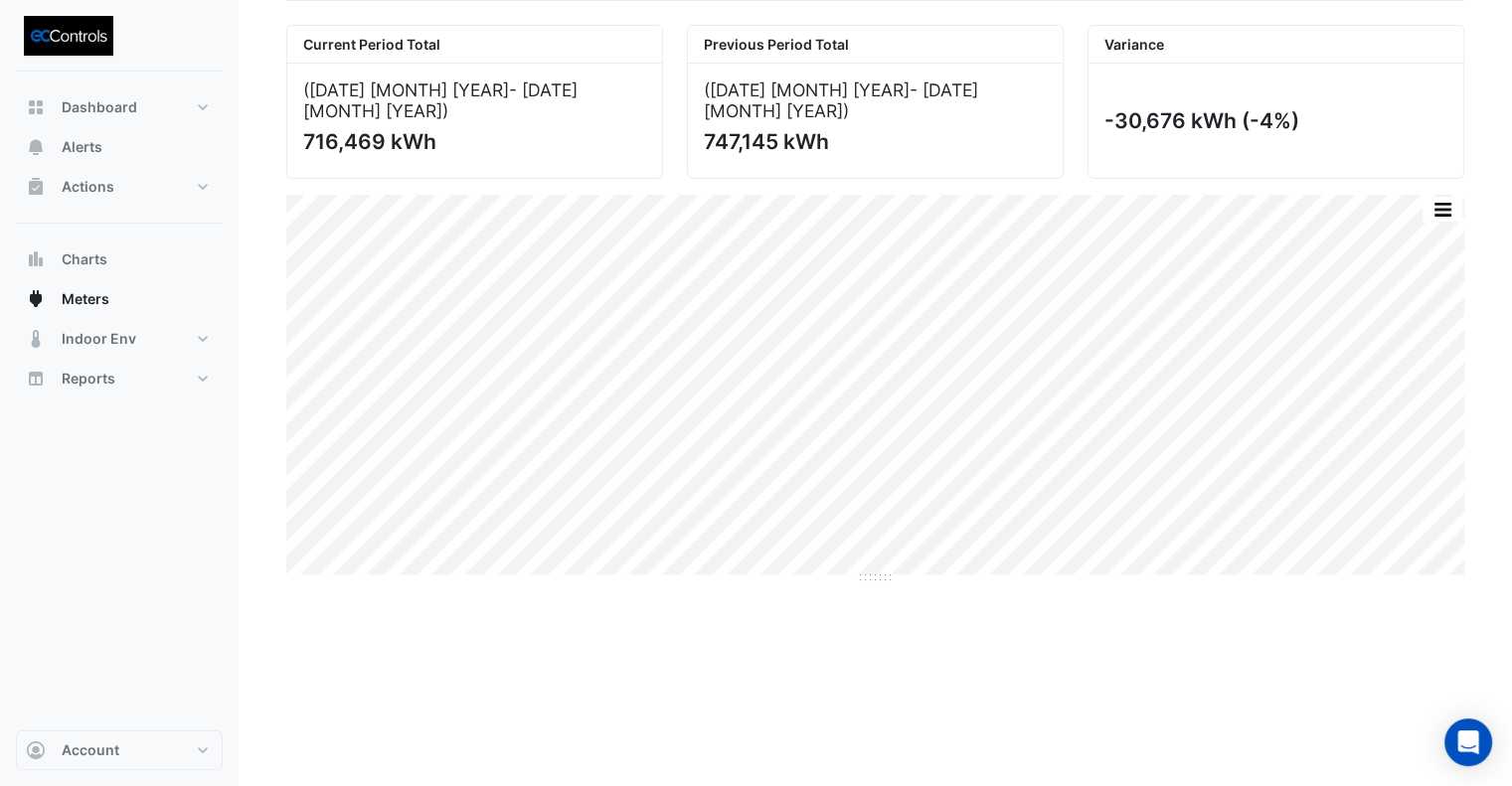 scroll, scrollTop: 0, scrollLeft: 0, axis: both 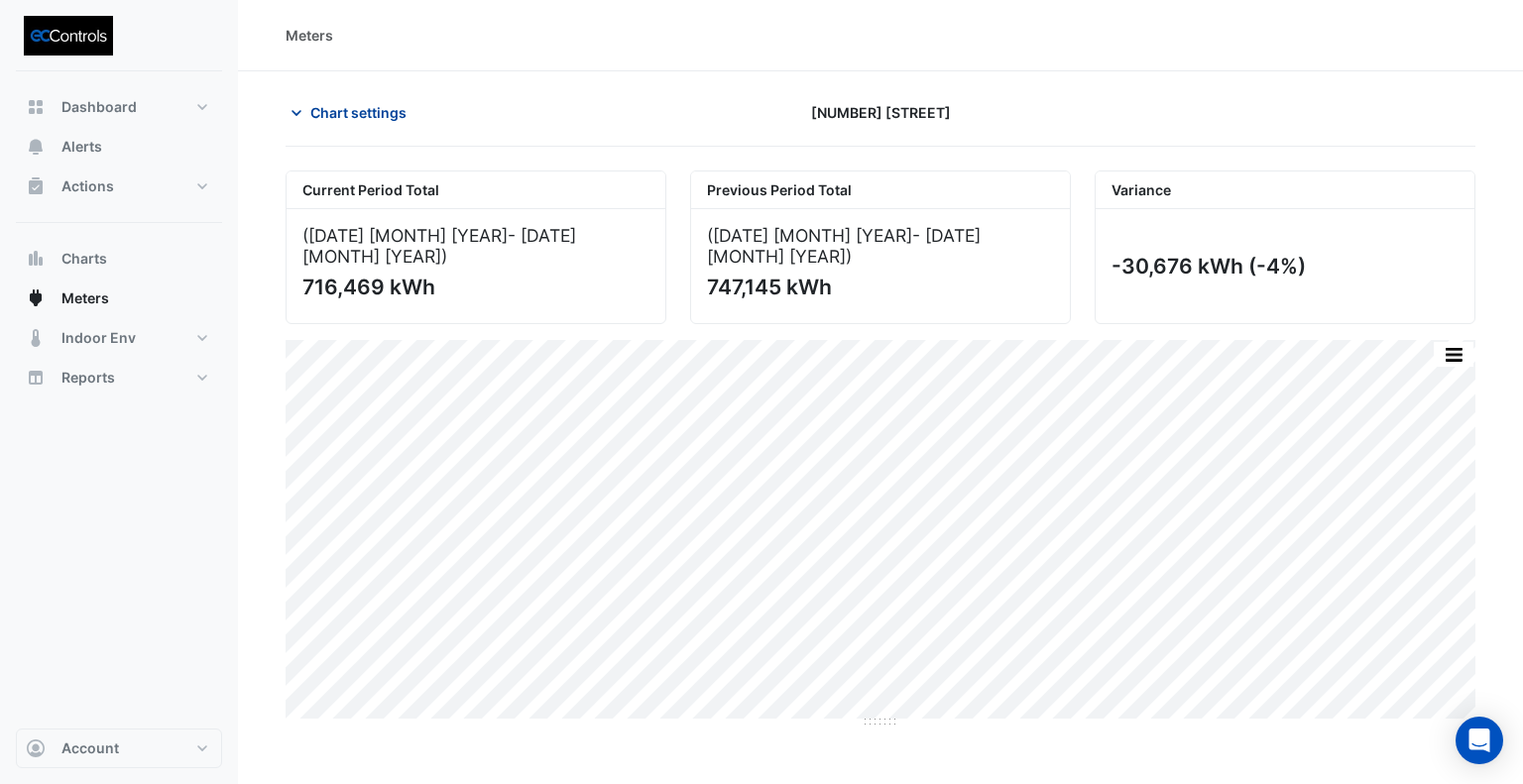 click on "Chart settings" 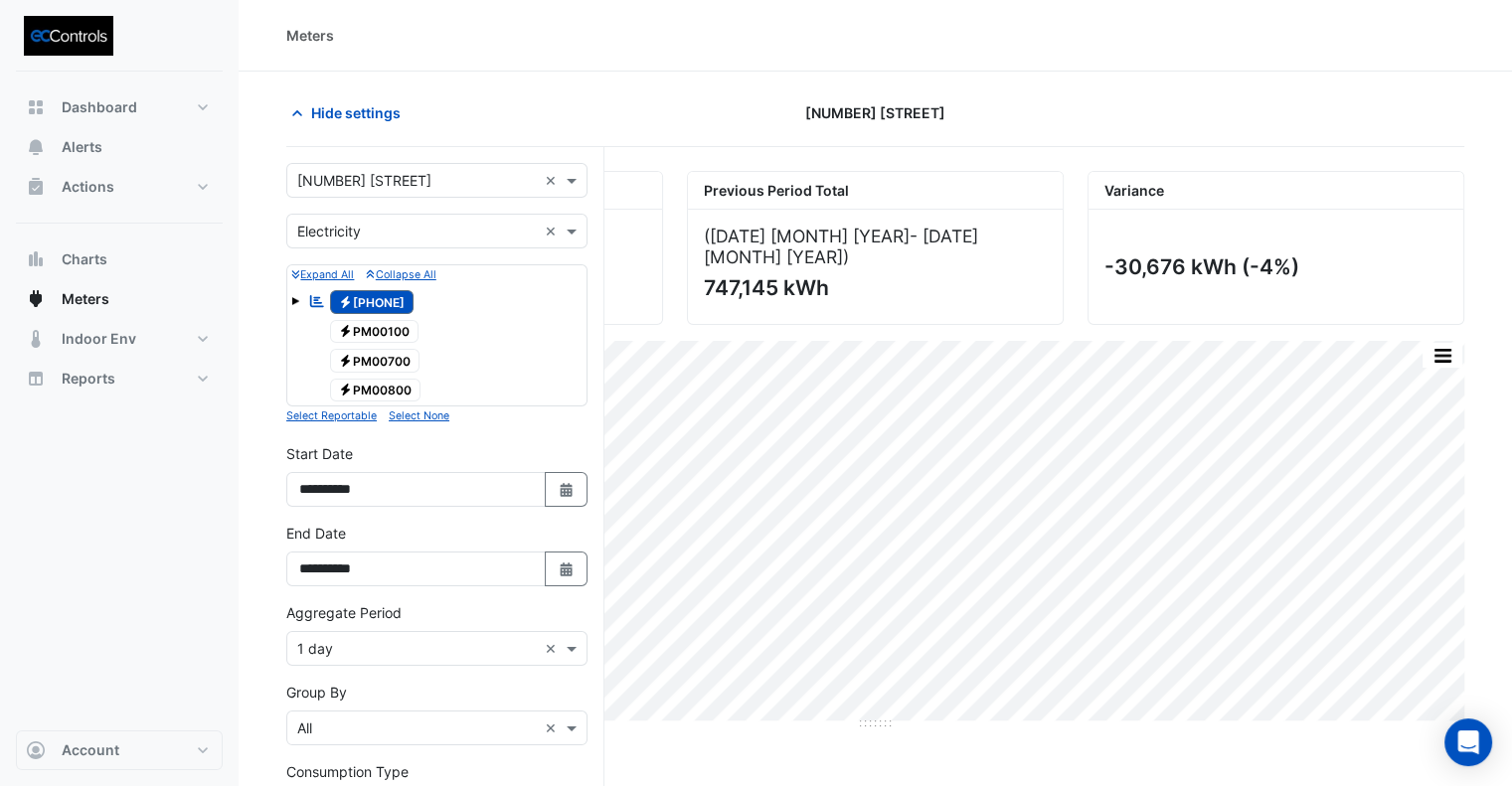 click on "**********" at bounding box center [436, 562] 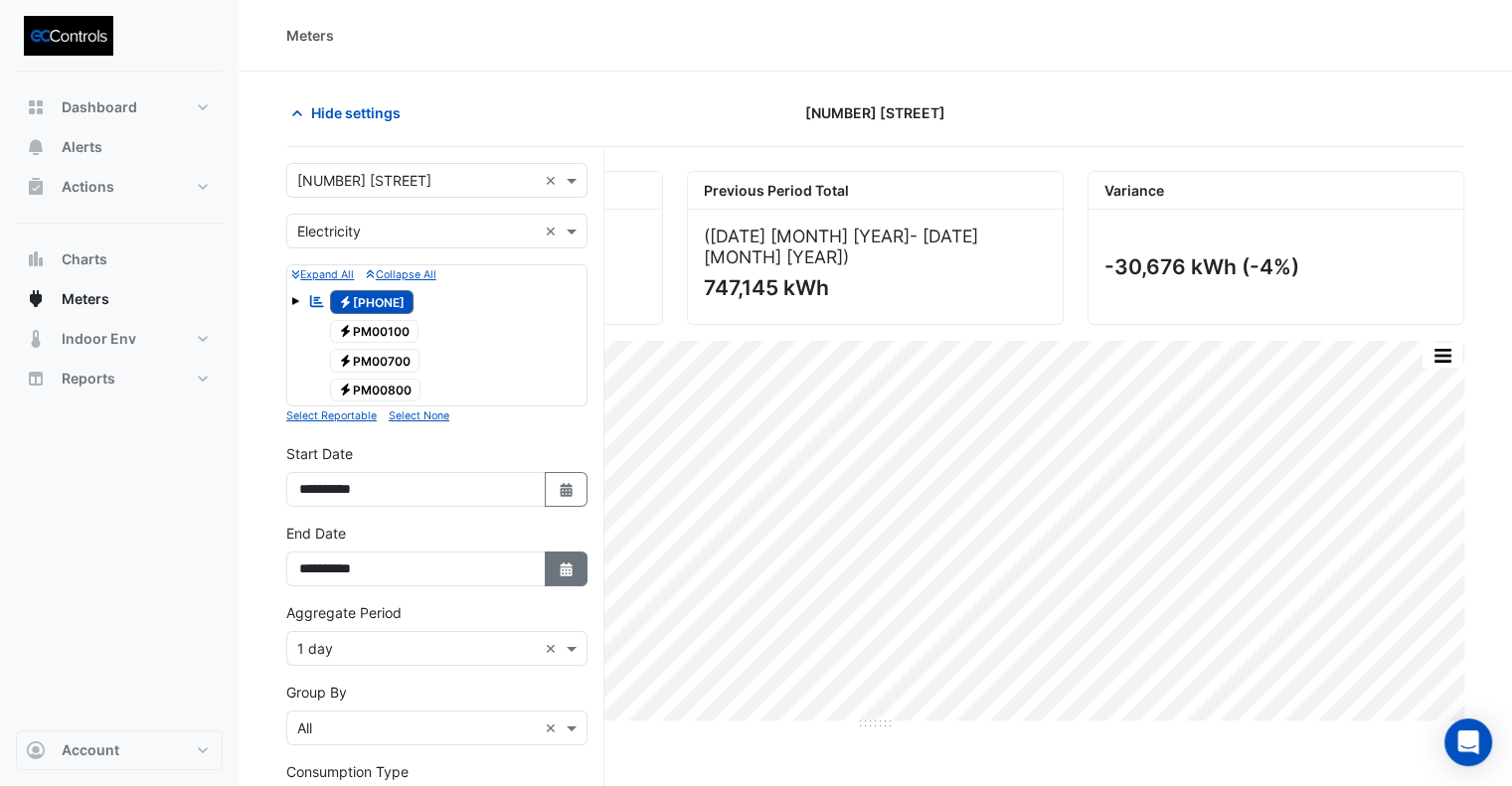 click 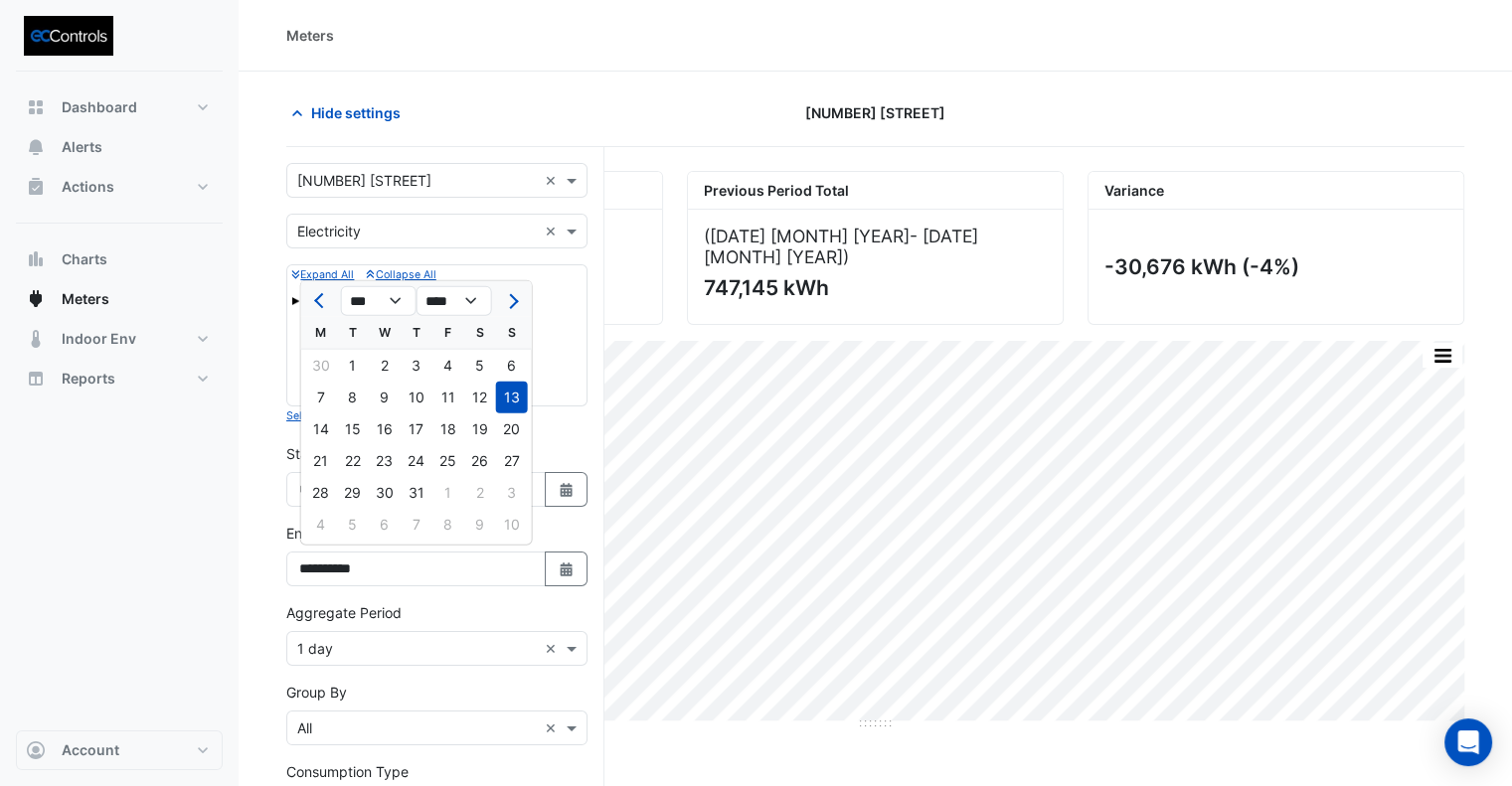 click on "Electricity
PM00100" at bounding box center [436, 332] 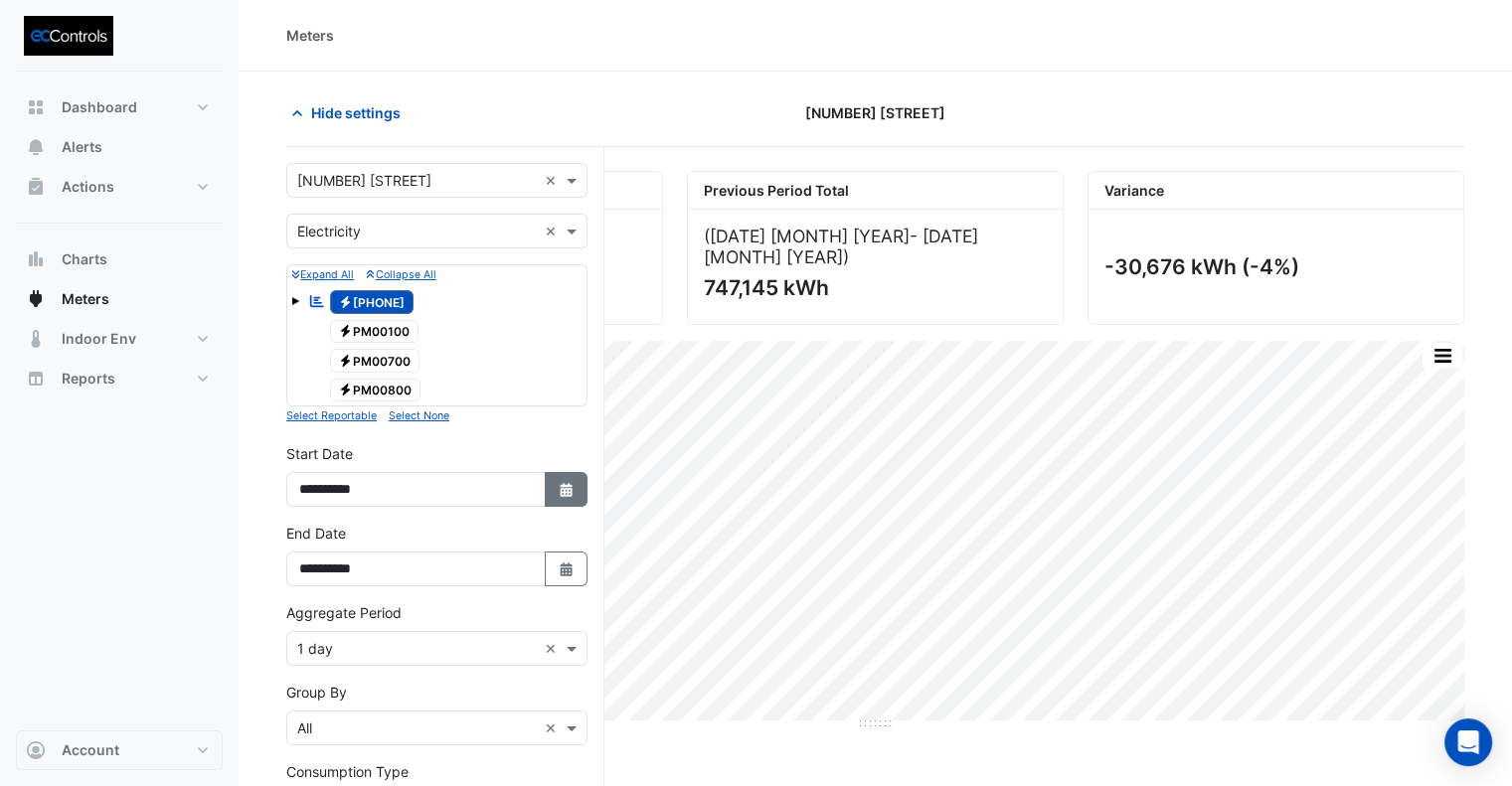 click on "Select Date" 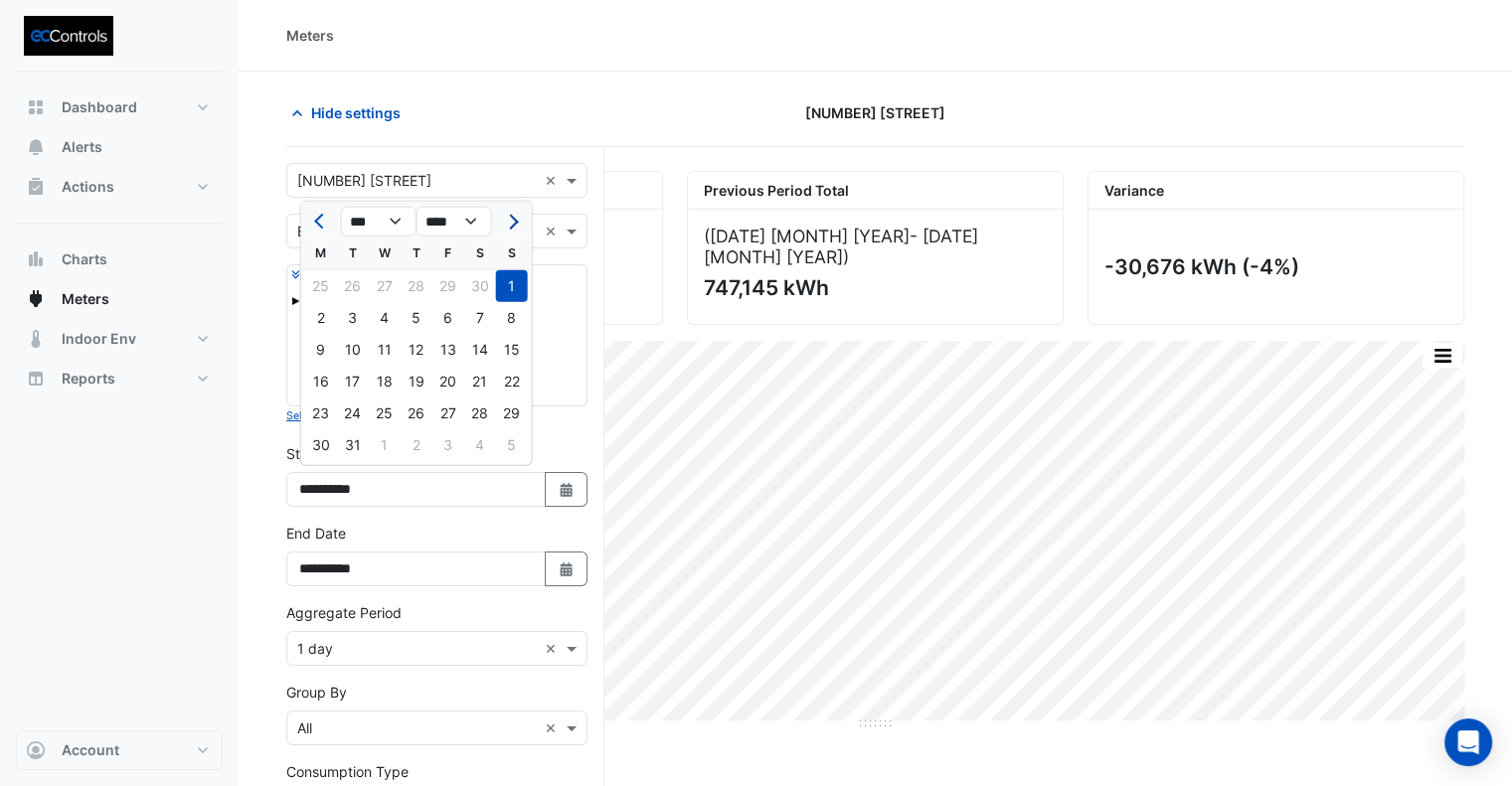 click 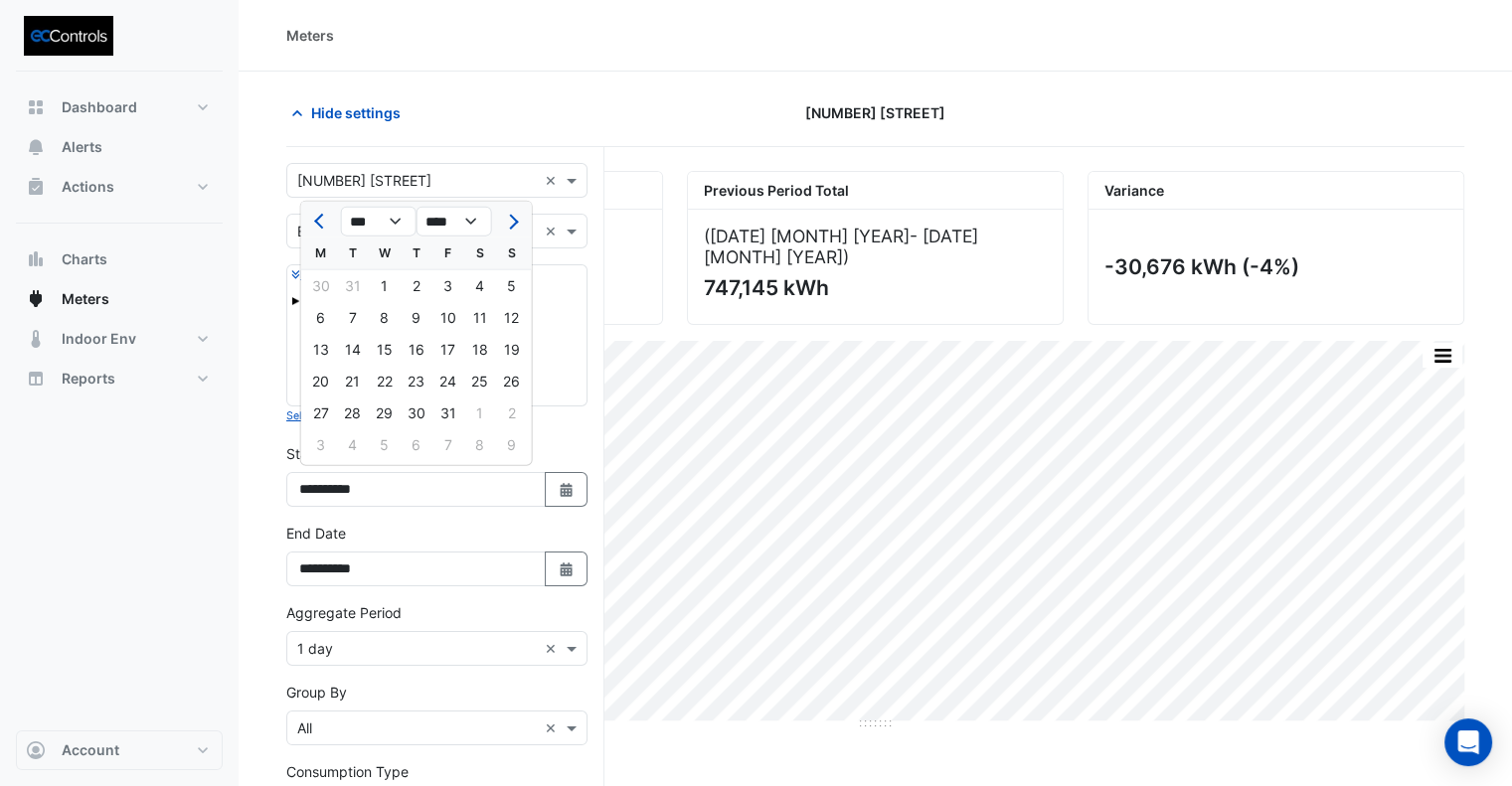 drag, startPoint x: 382, startPoint y: 286, endPoint x: 381, endPoint y: 327, distance: 41.01219 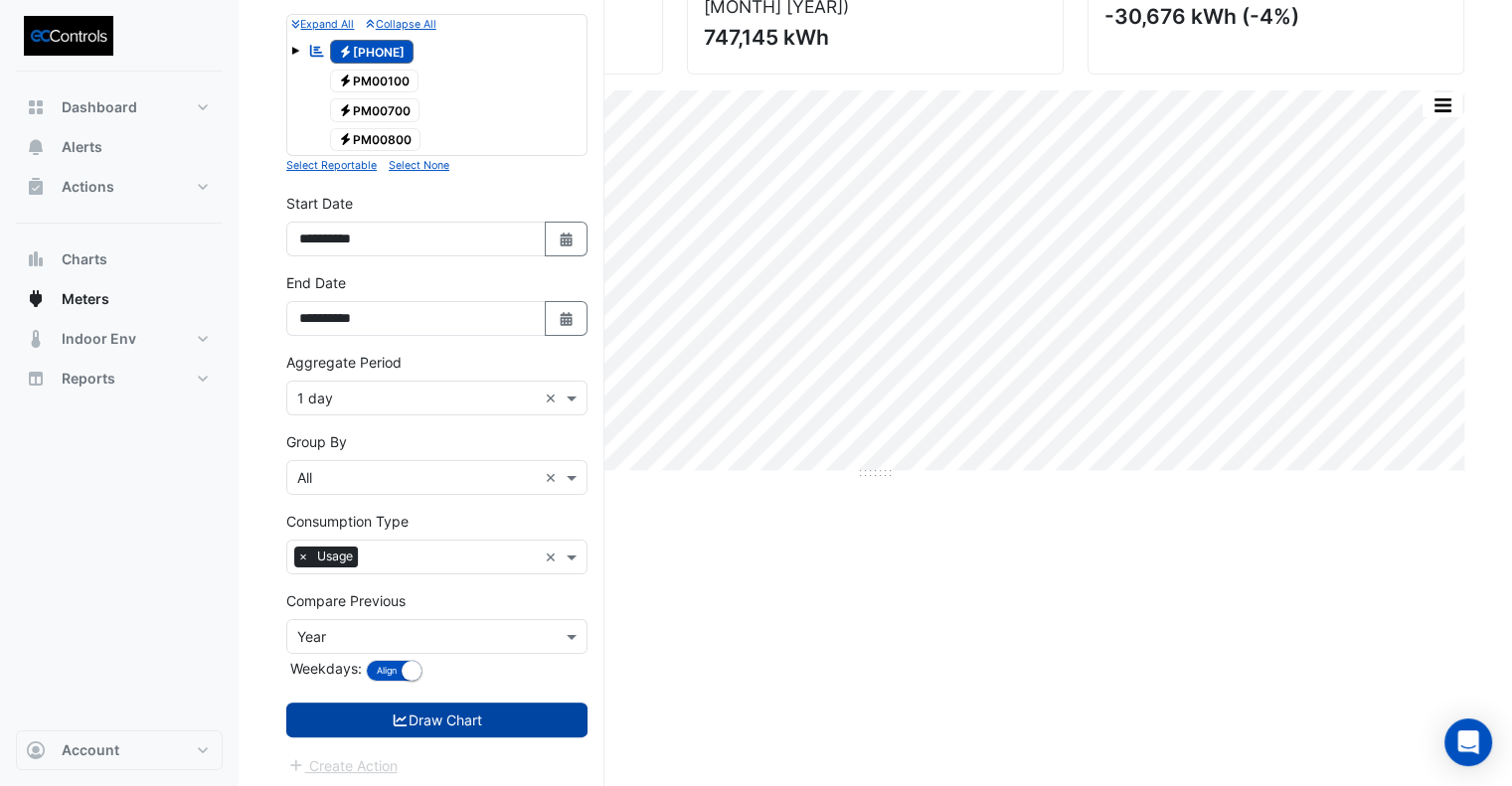 click on "Draw Chart" at bounding box center [436, 719] 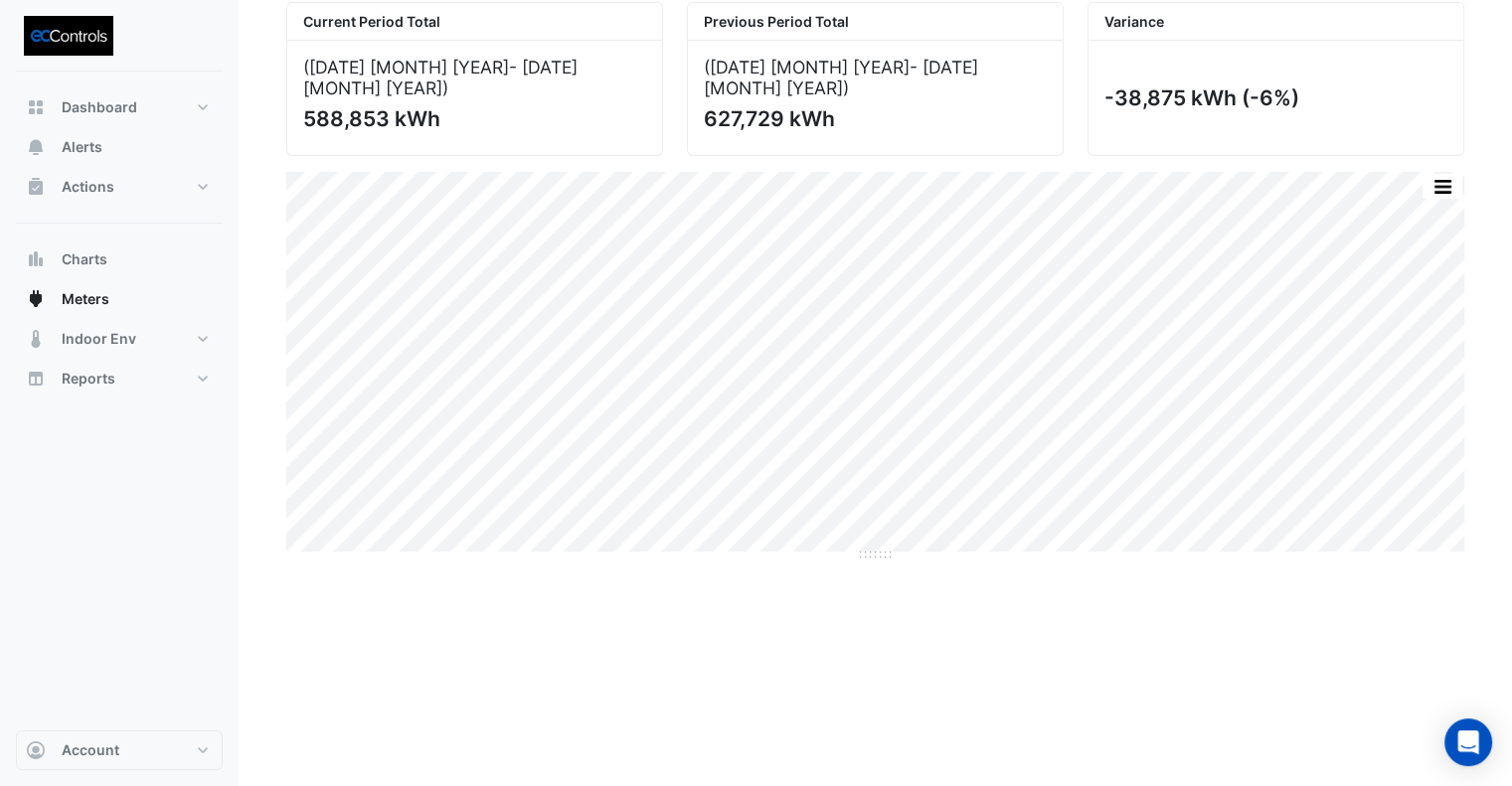 scroll, scrollTop: 0, scrollLeft: 0, axis: both 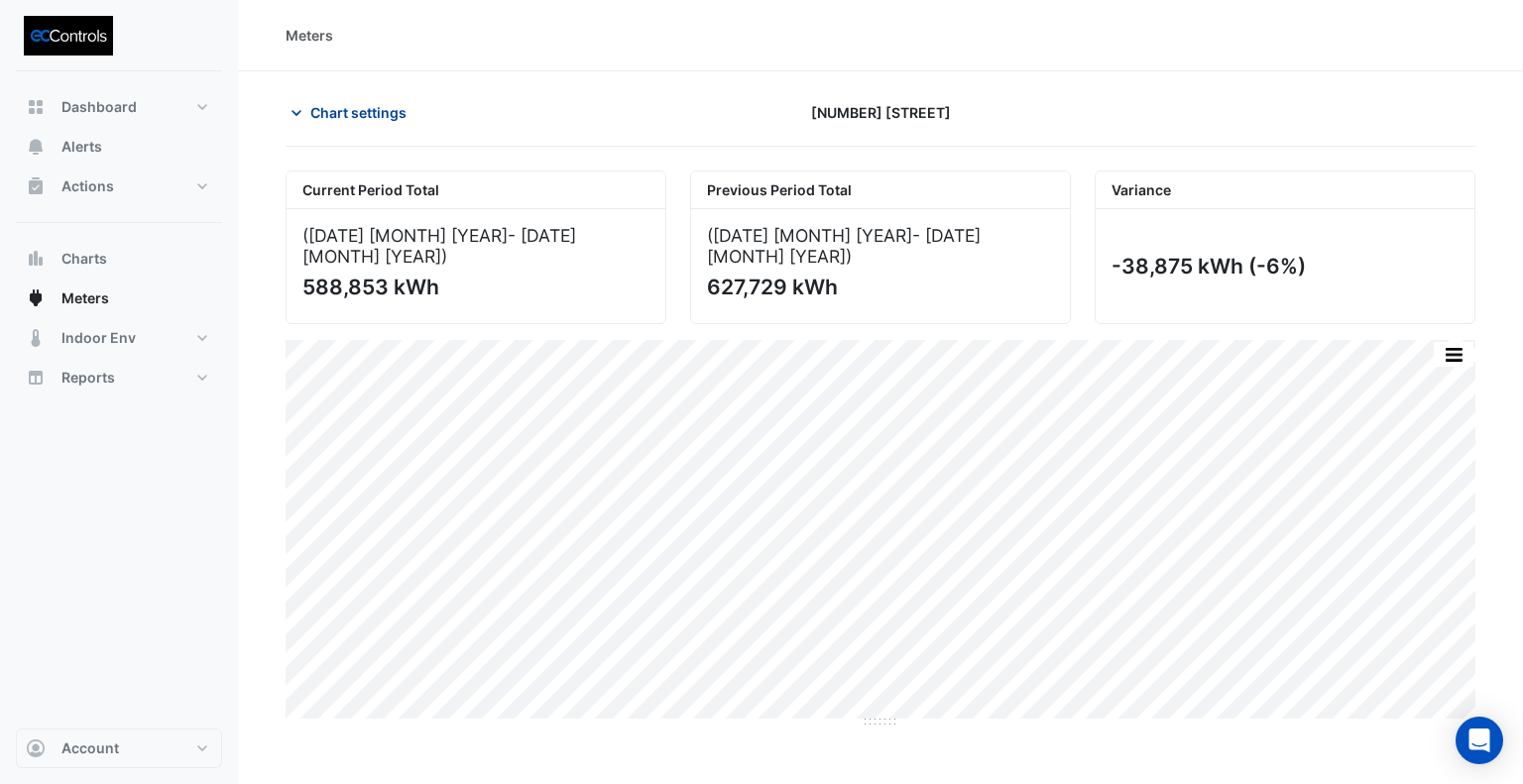 click on "Chart settings" 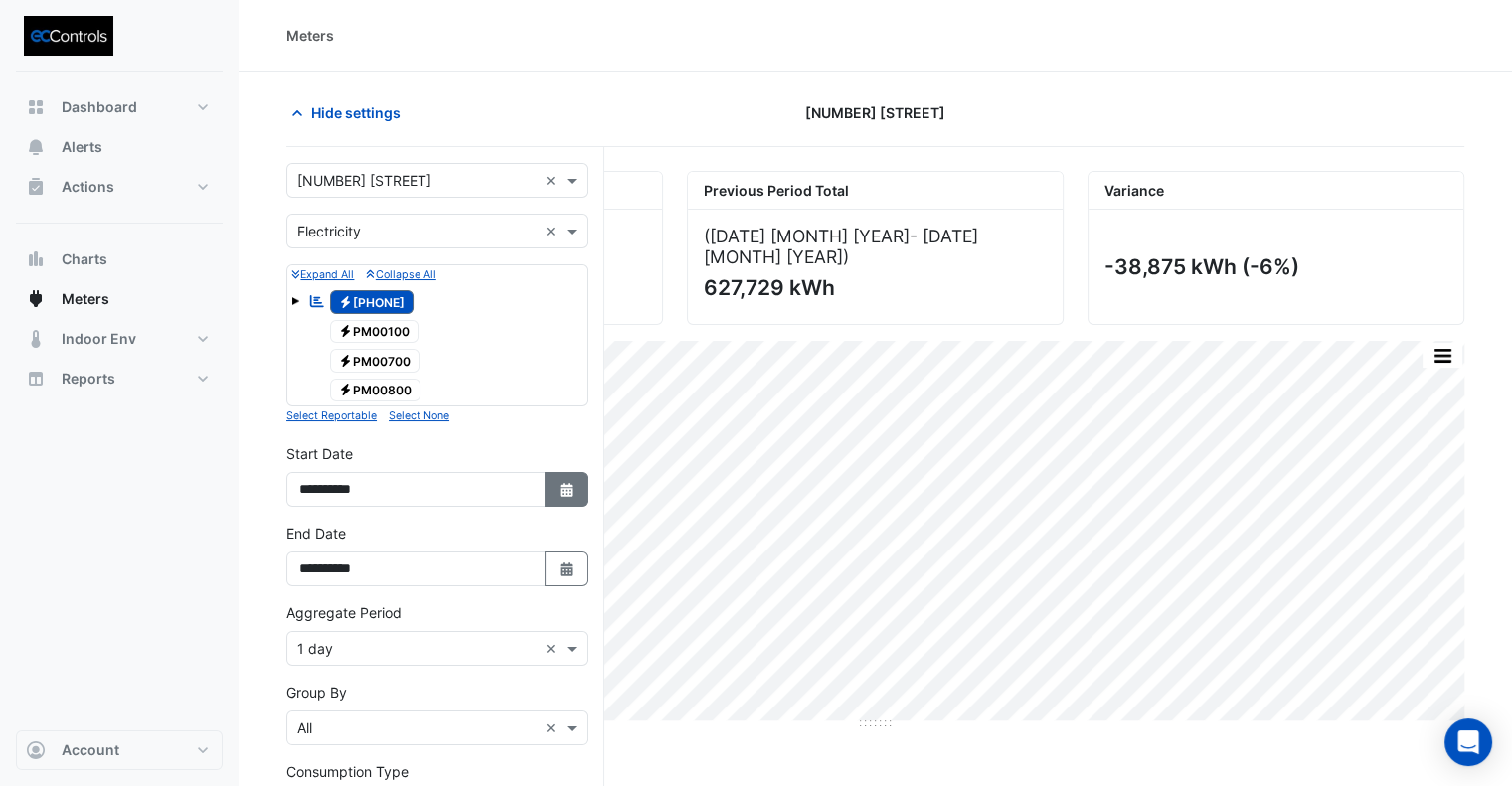 click on "Select Date" 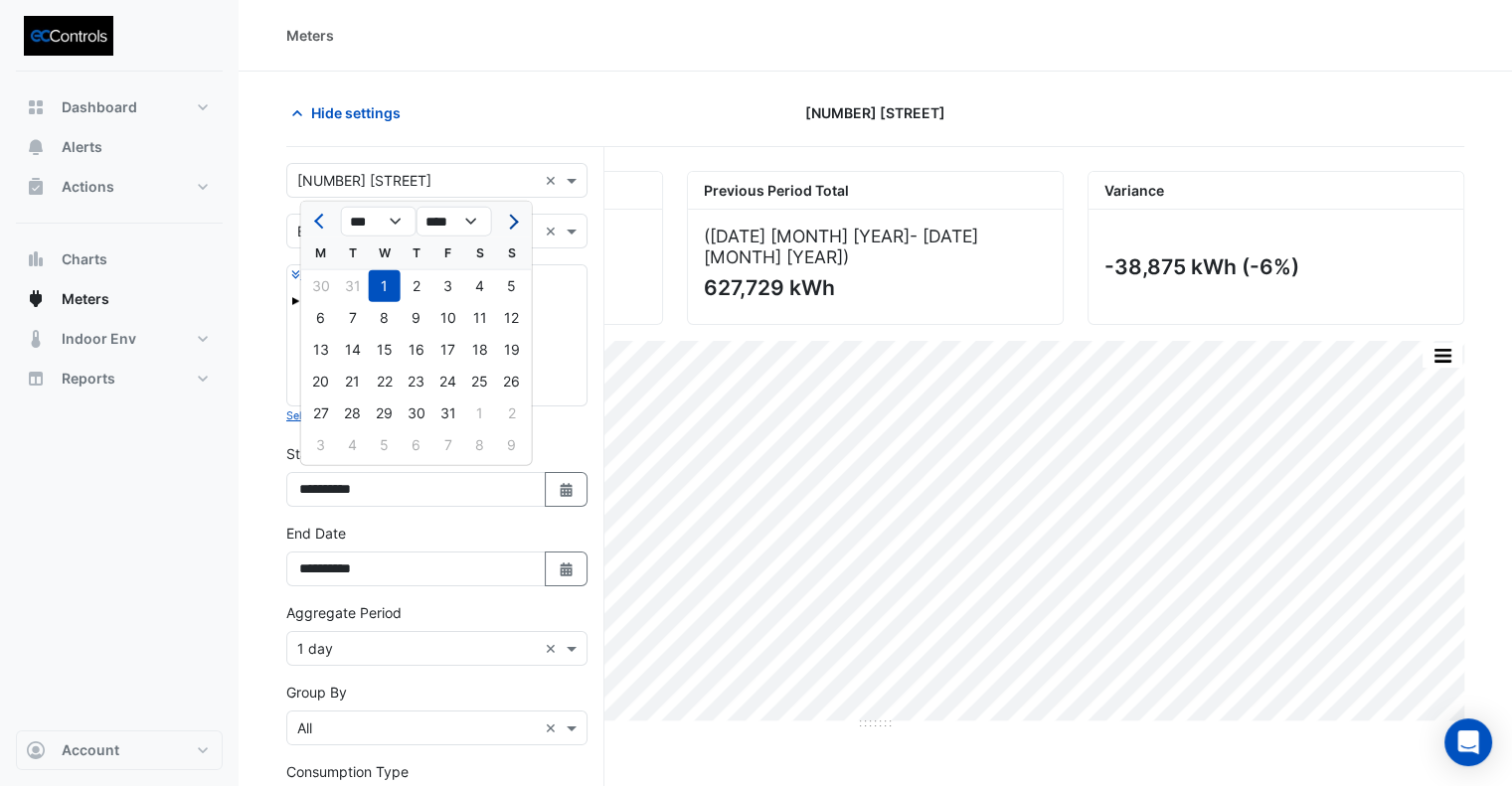 click 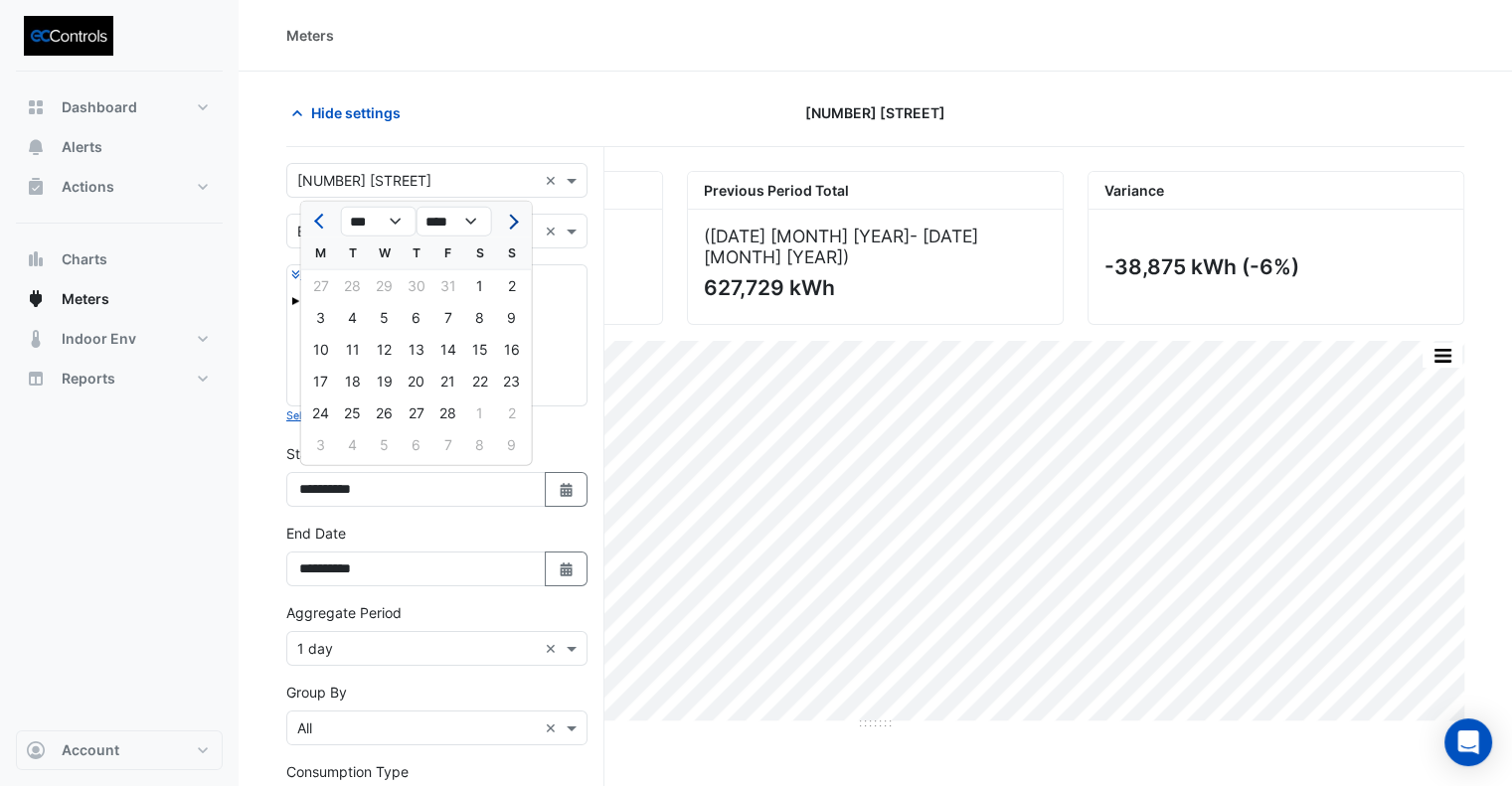 click 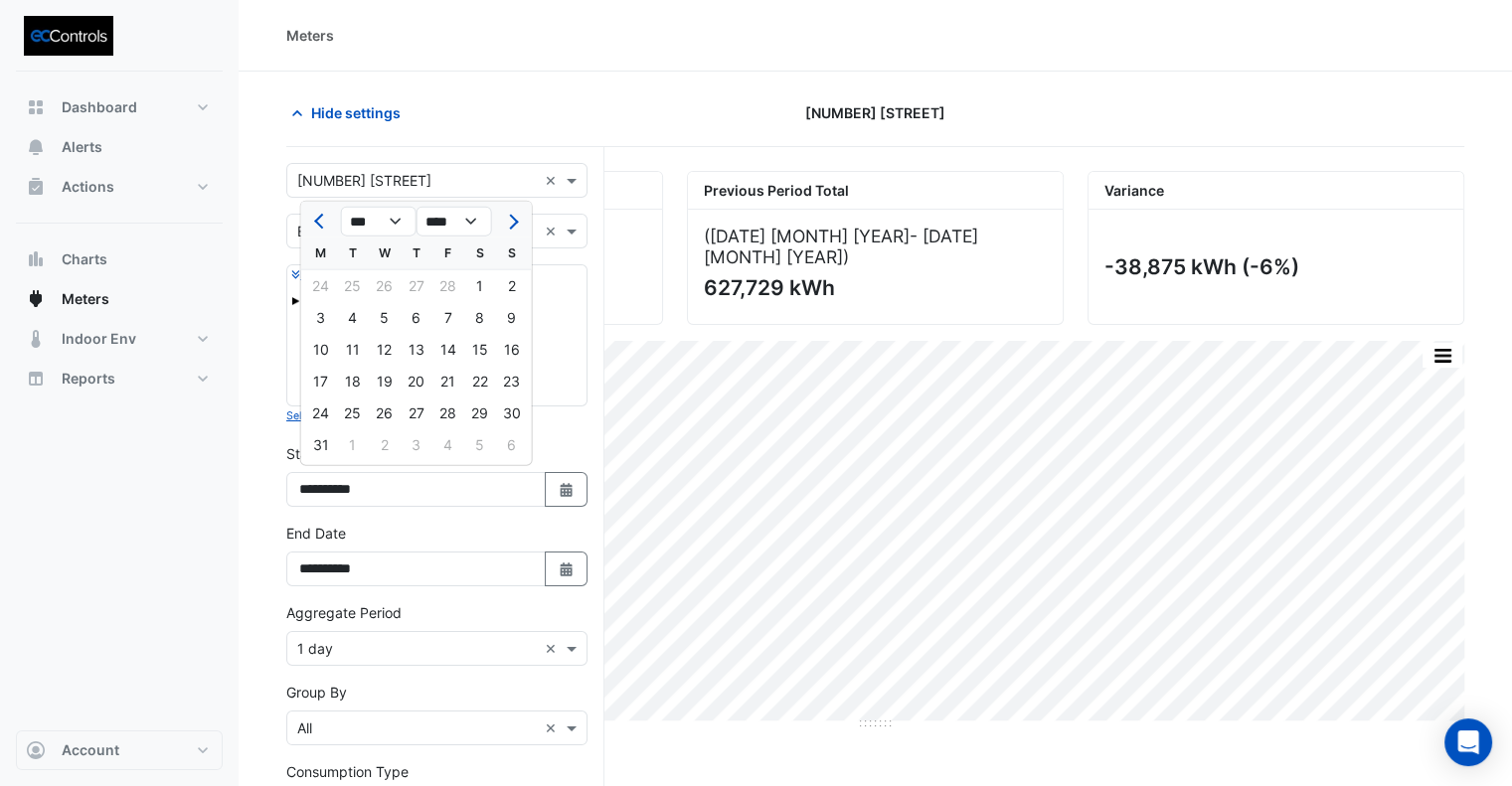 click on "1" 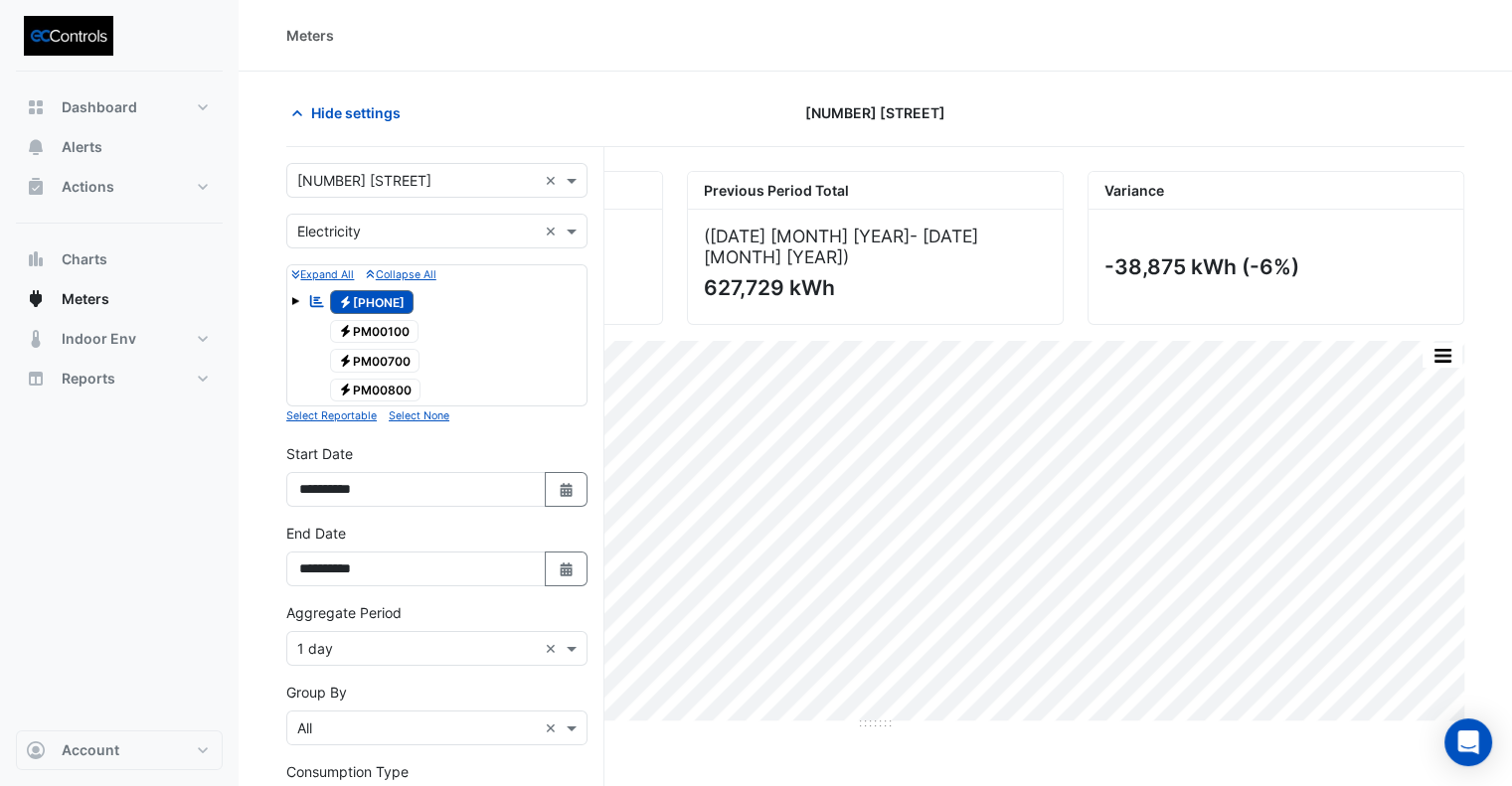 scroll, scrollTop: 250, scrollLeft: 0, axis: vertical 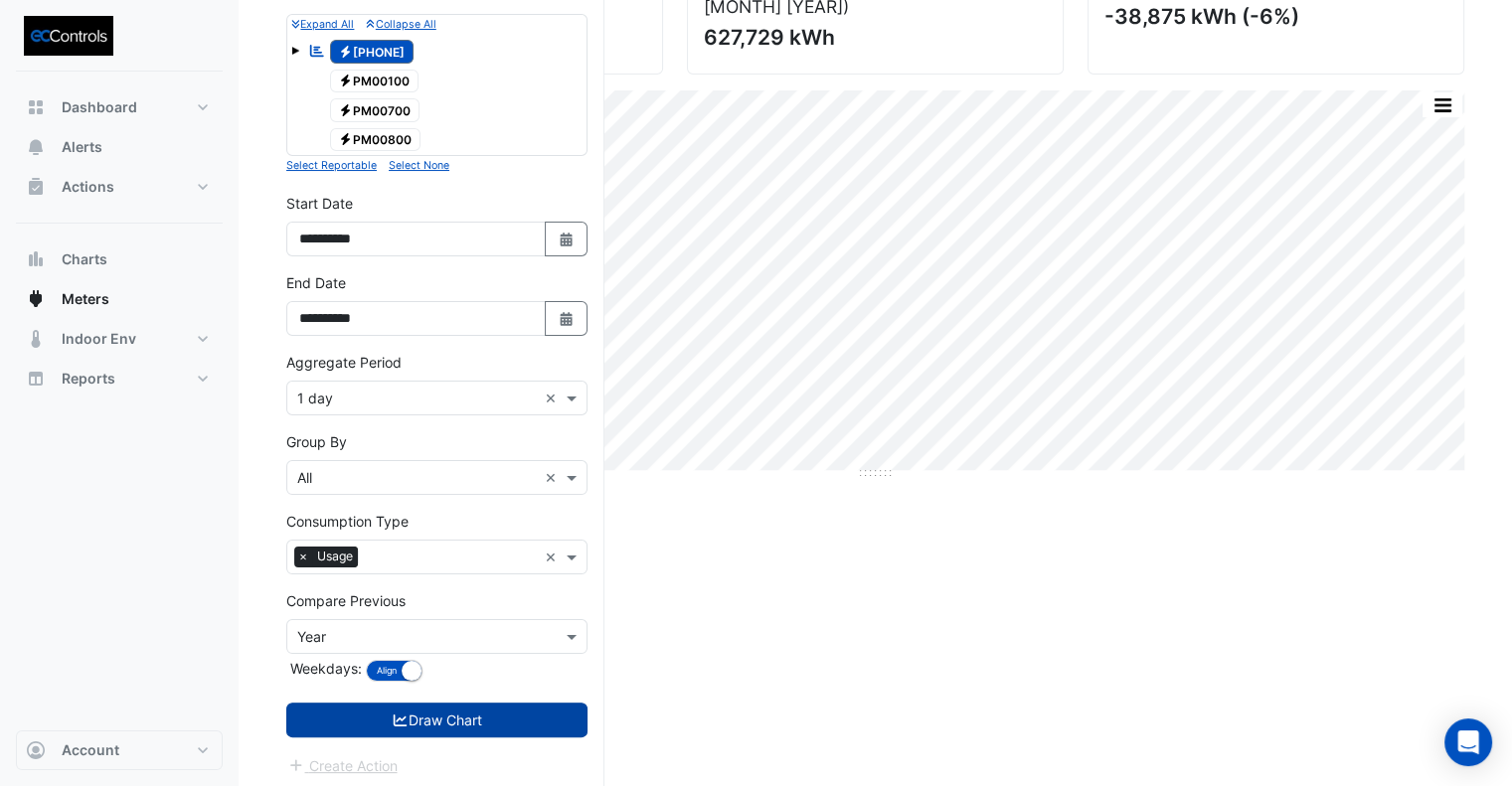 click on "Draw Chart" at bounding box center (436, 719) 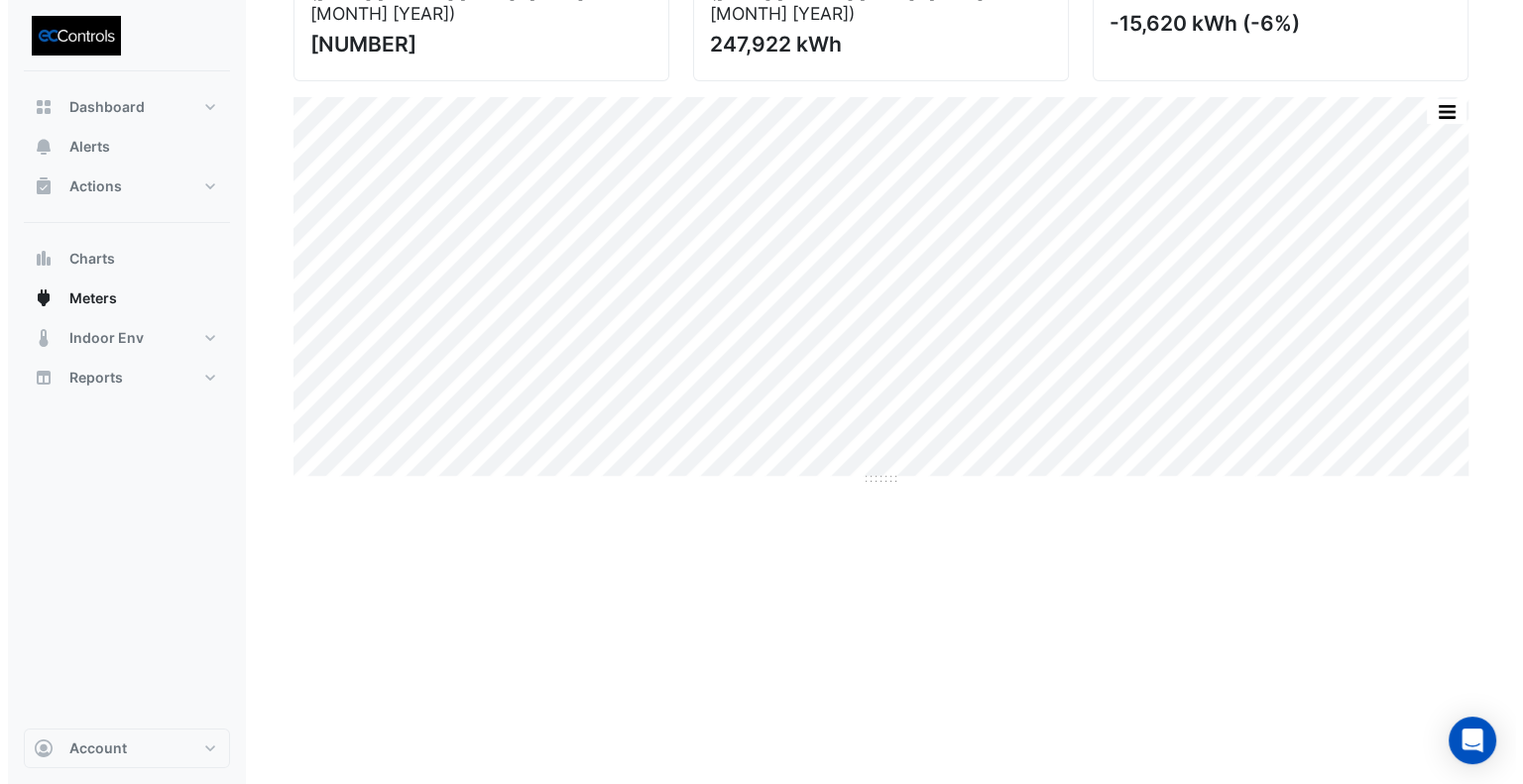 scroll, scrollTop: 0, scrollLeft: 0, axis: both 